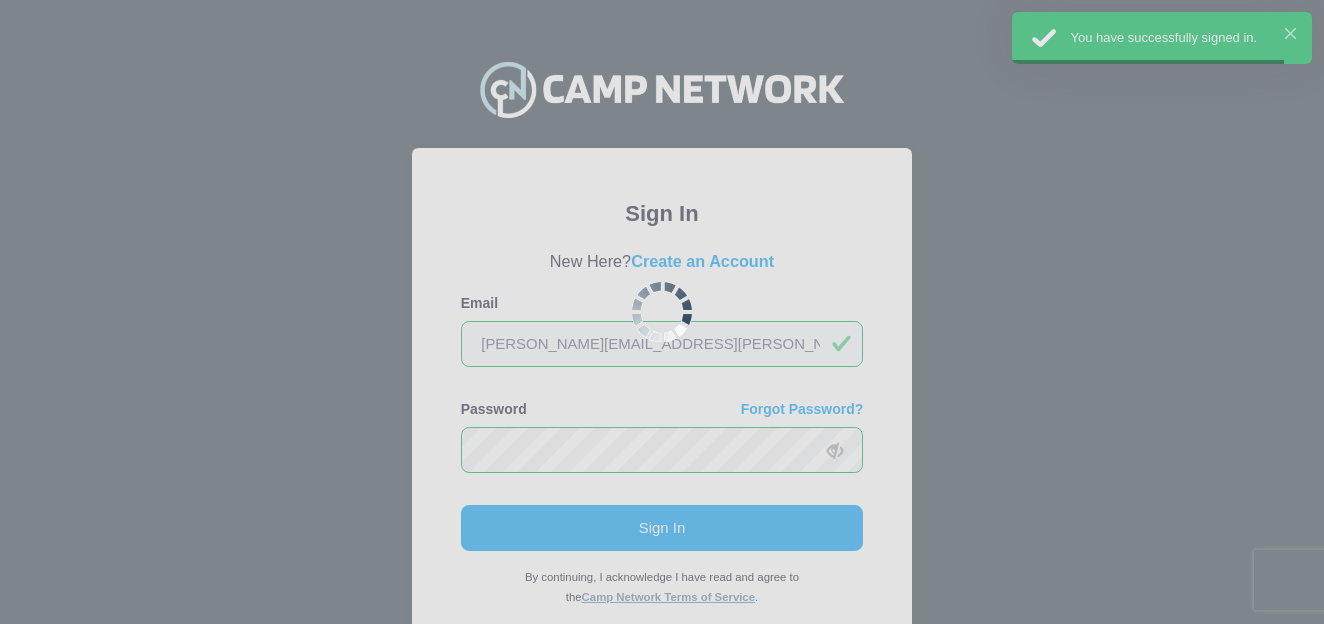 scroll, scrollTop: 0, scrollLeft: 0, axis: both 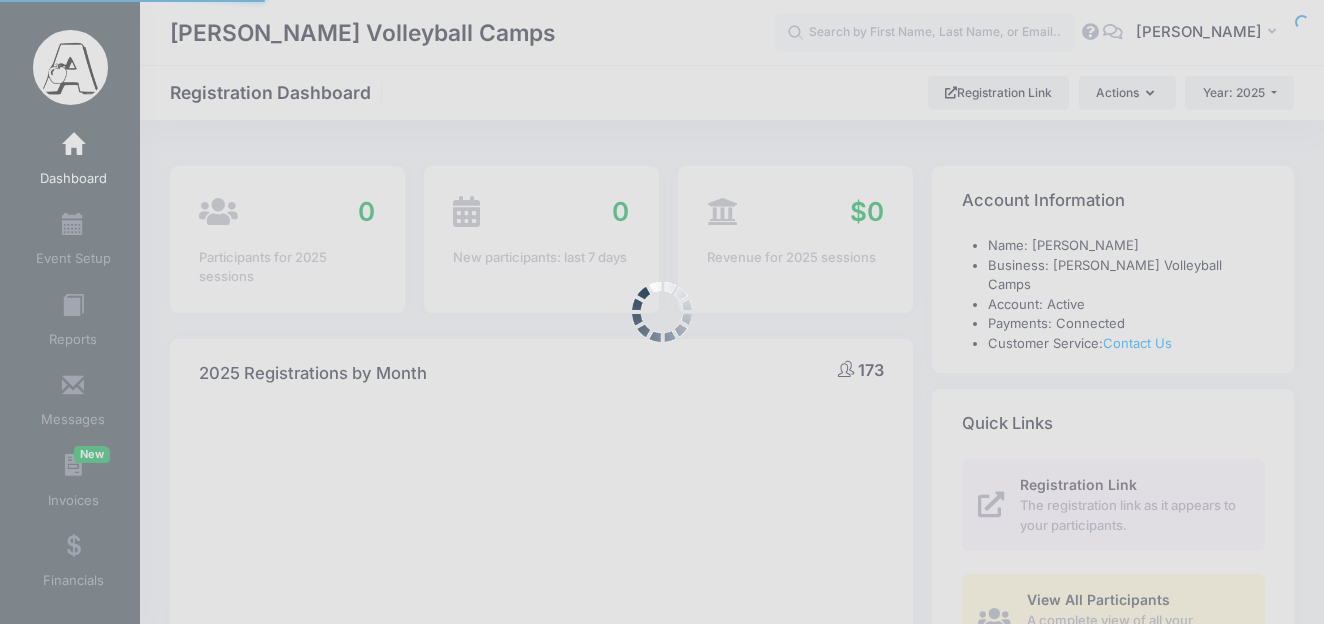 select 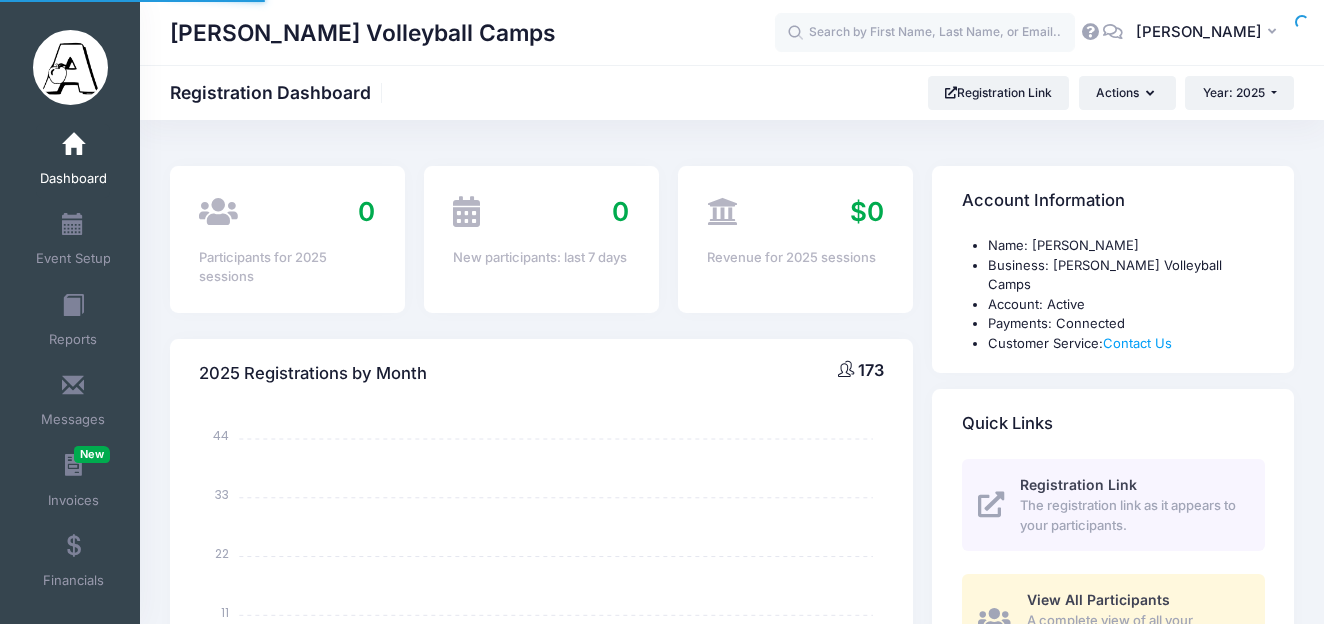 scroll, scrollTop: 0, scrollLeft: 0, axis: both 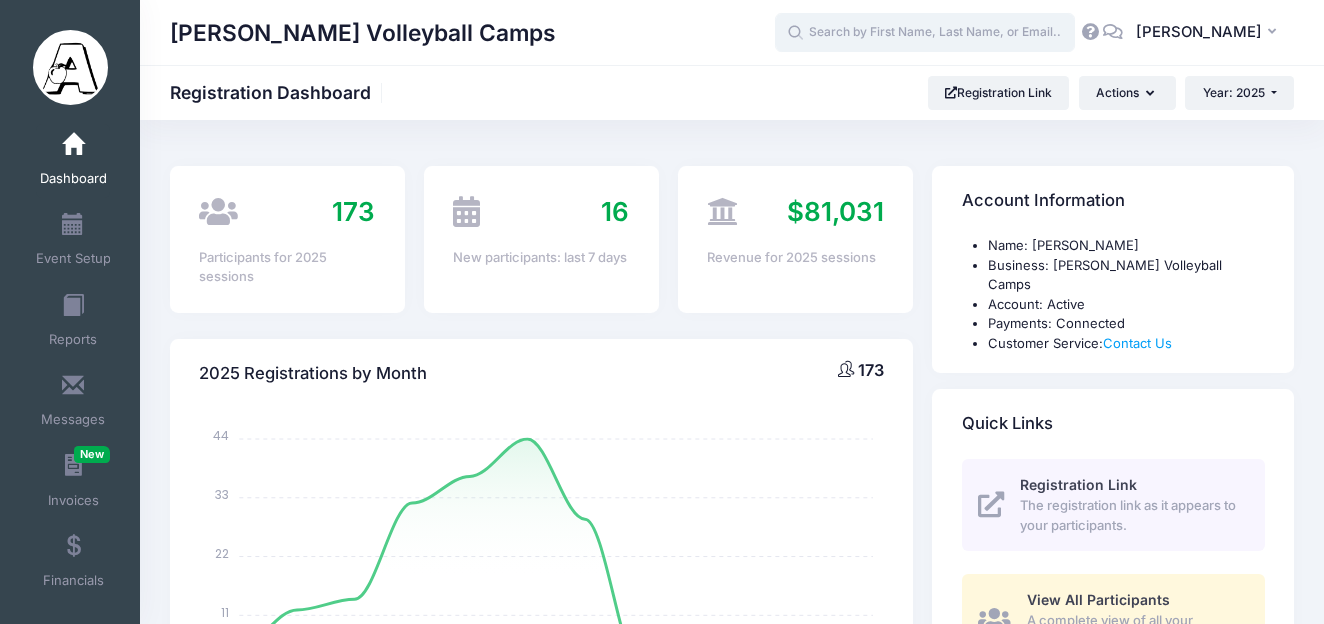 click at bounding box center (925, 33) 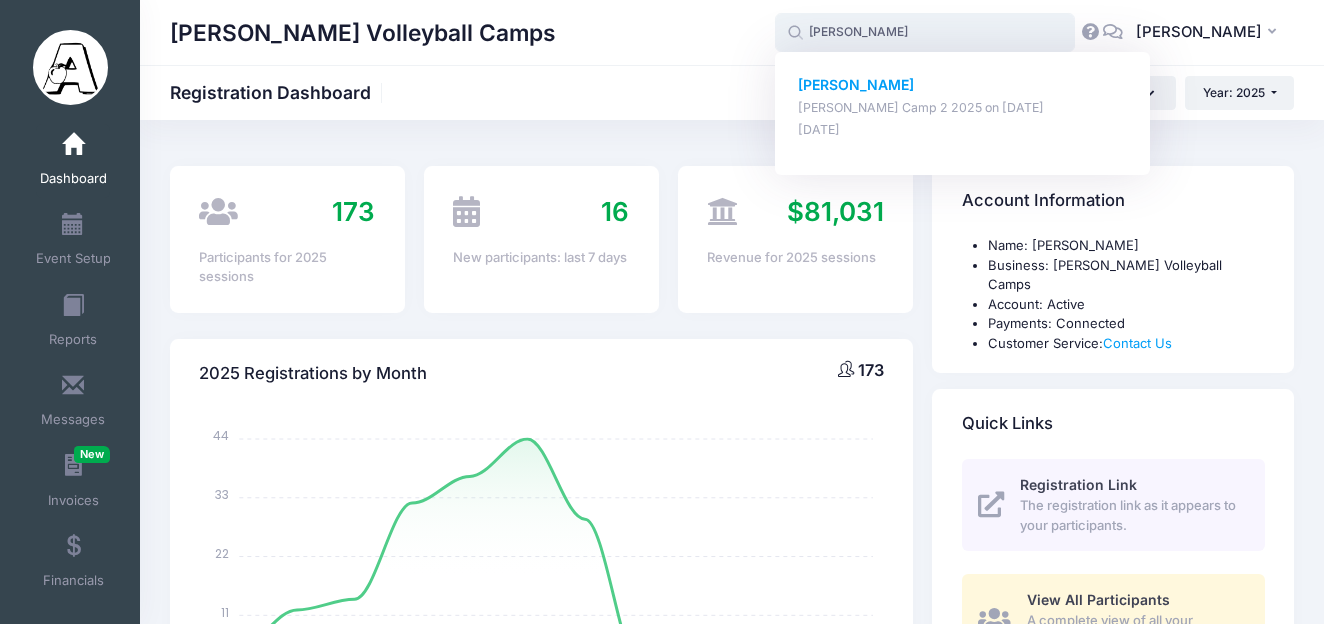 click on "Annabeth Whittard" 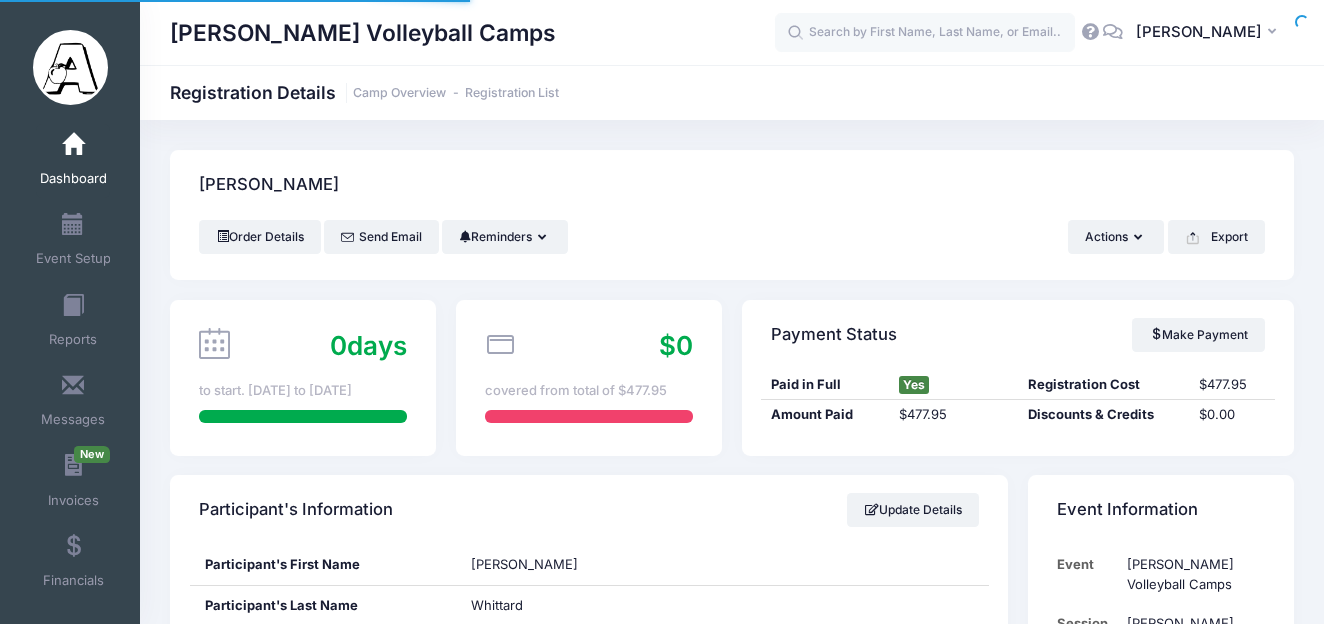 scroll, scrollTop: 0, scrollLeft: 0, axis: both 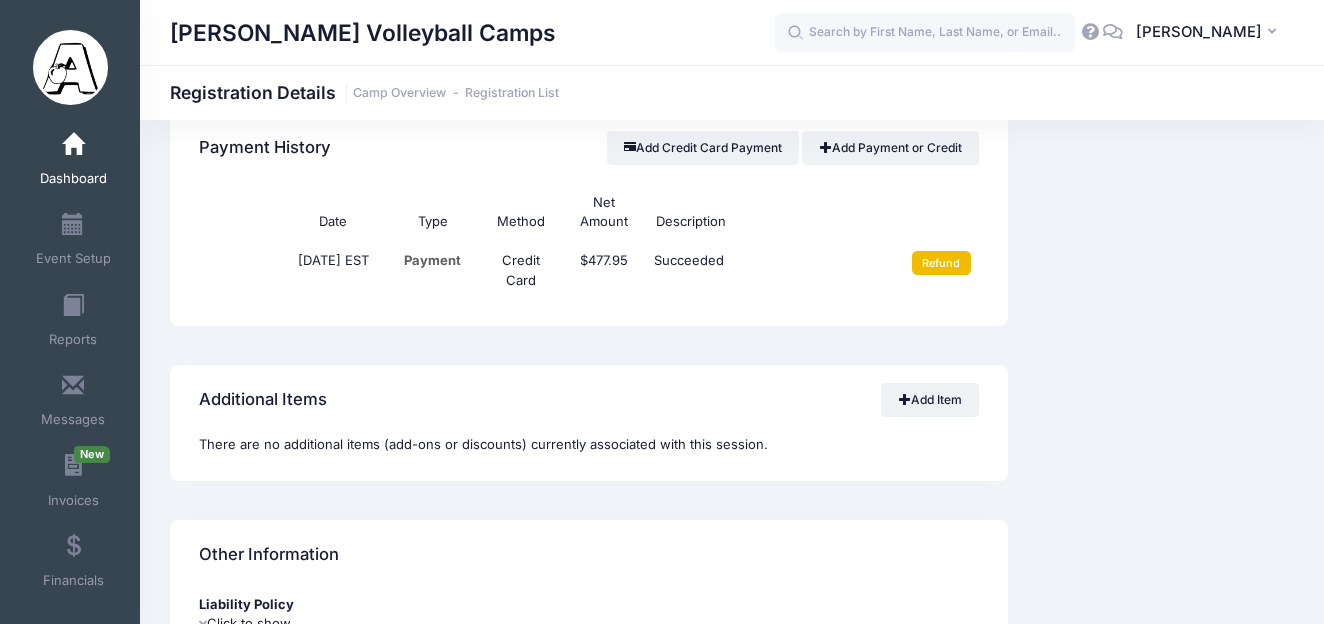 click on "Refund" at bounding box center (941, 263) 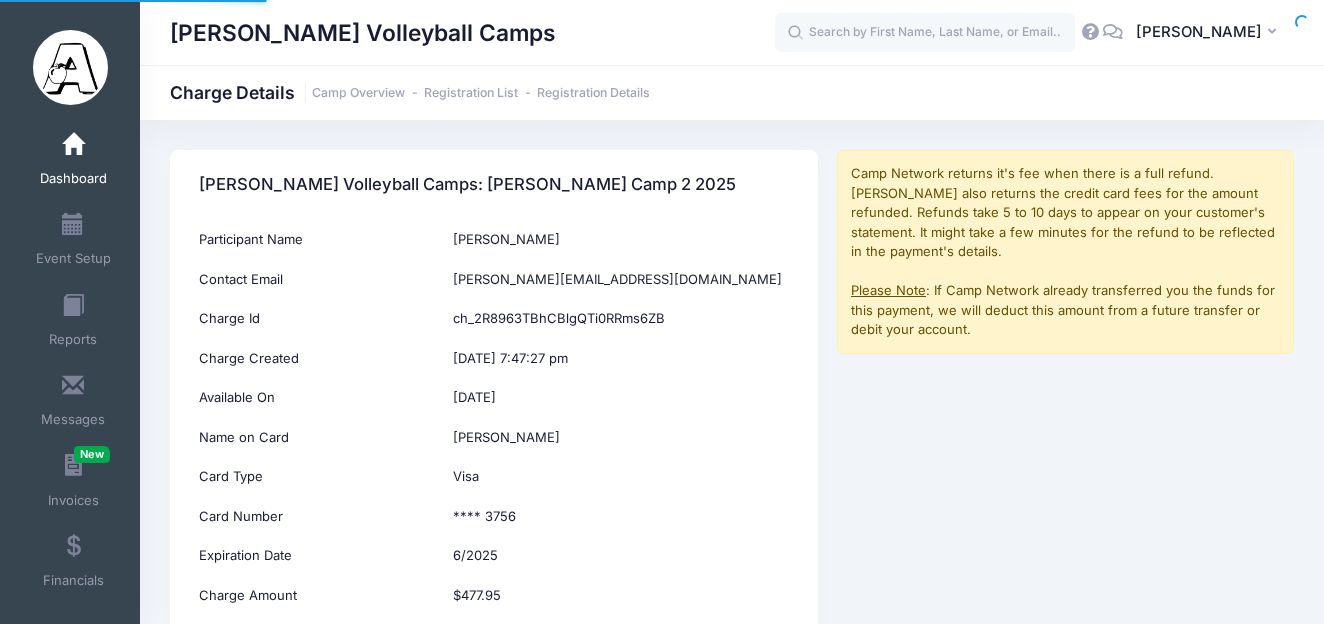 scroll, scrollTop: 0, scrollLeft: 0, axis: both 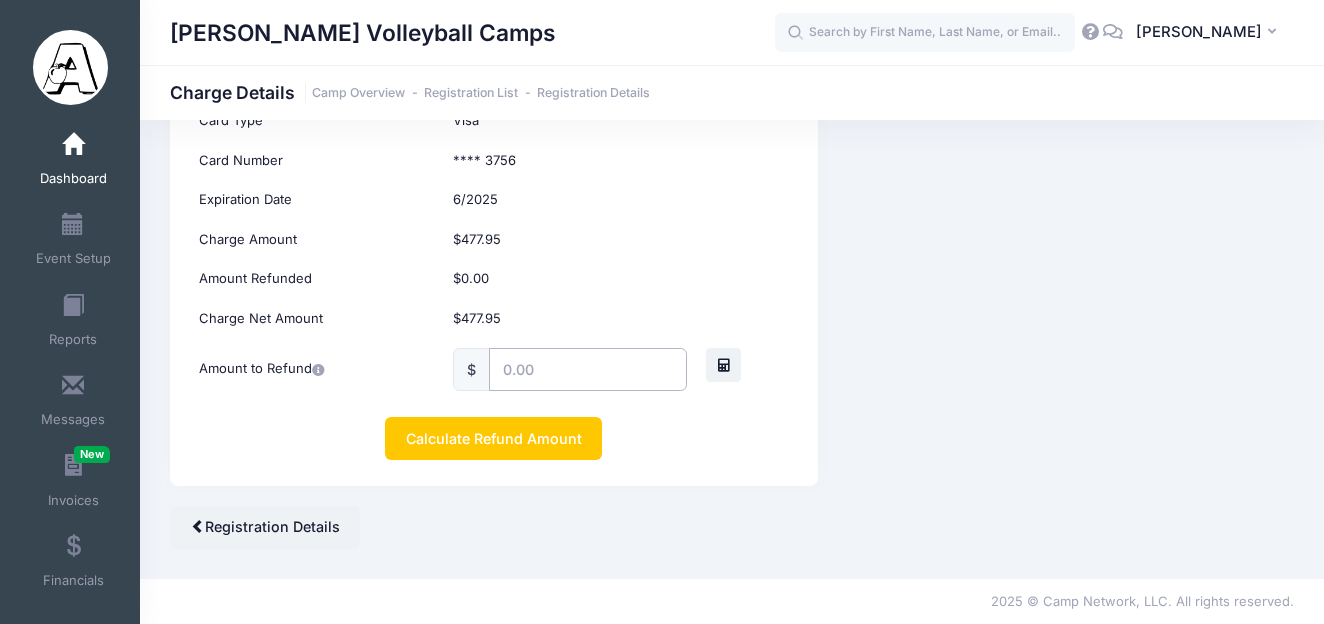 click at bounding box center [588, 369] 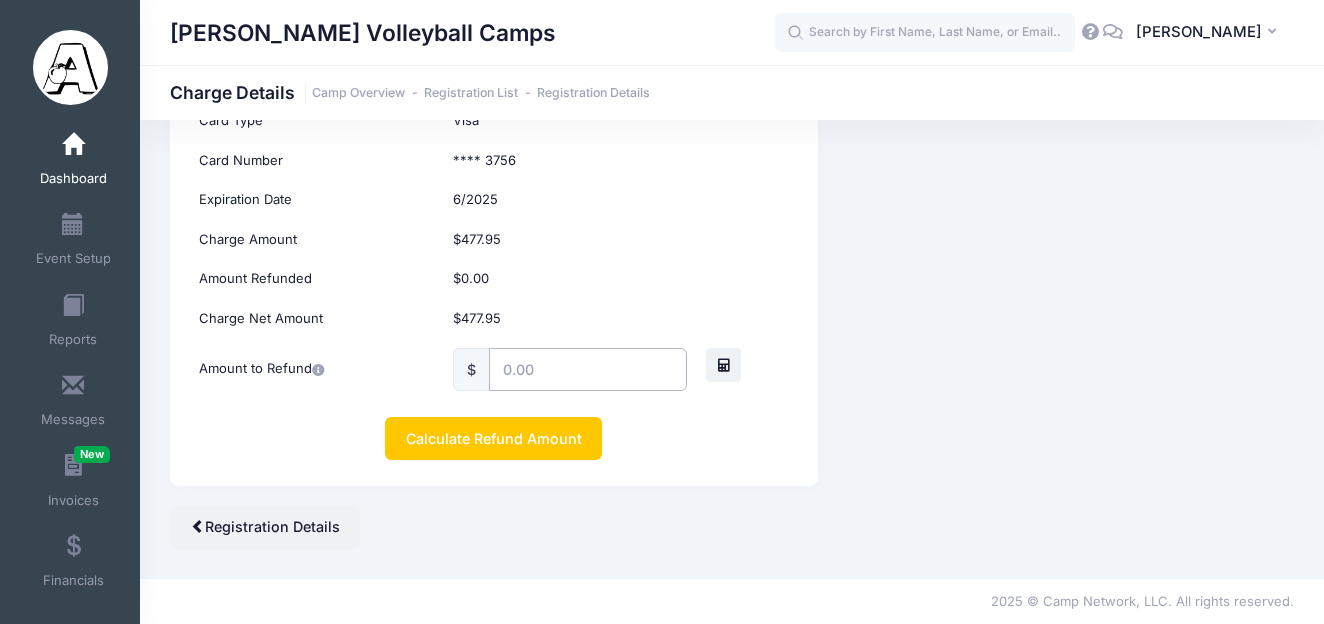 type on "350.00" 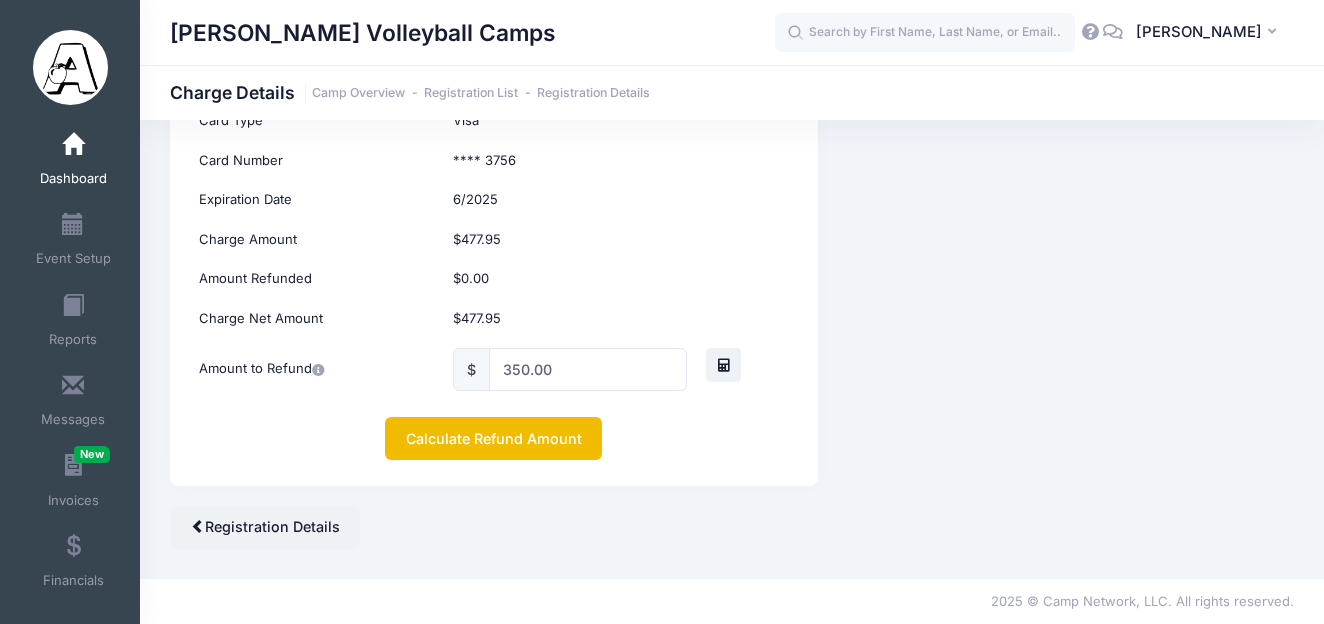 click on "Calculate Refund Amount" at bounding box center [493, 438] 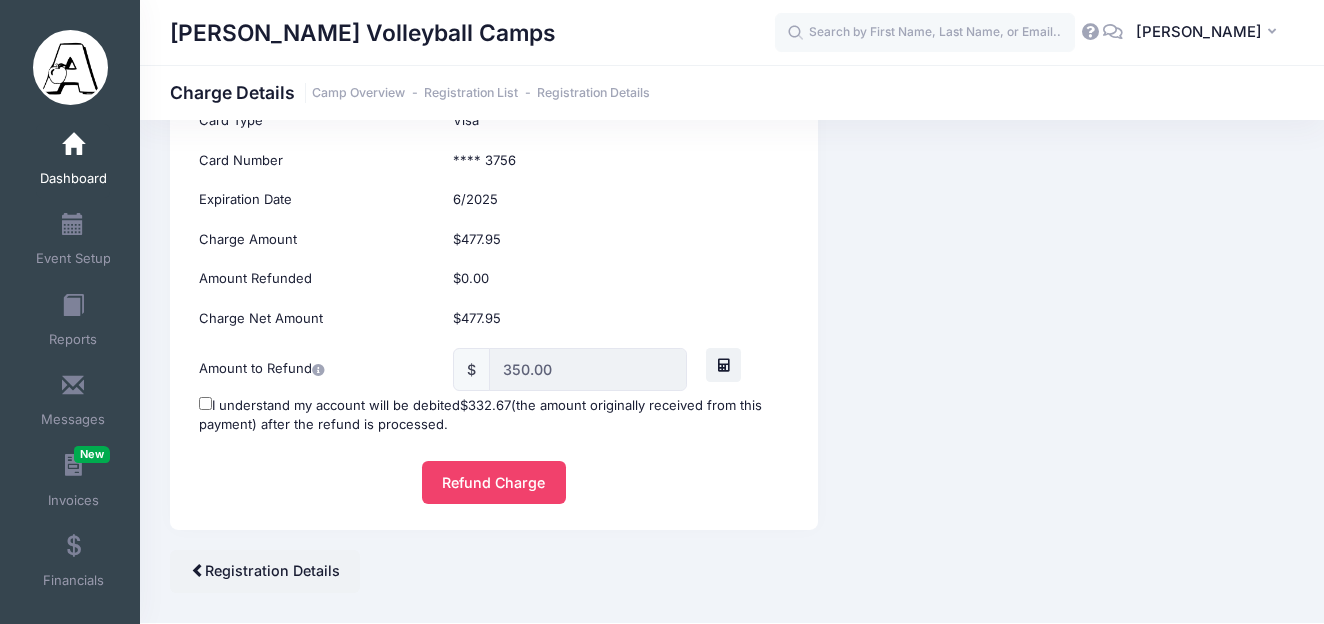 click on "I understand my account will be debited  $332.67  (the amount originally received from this payment) after the refund is processed." at bounding box center [205, 403] 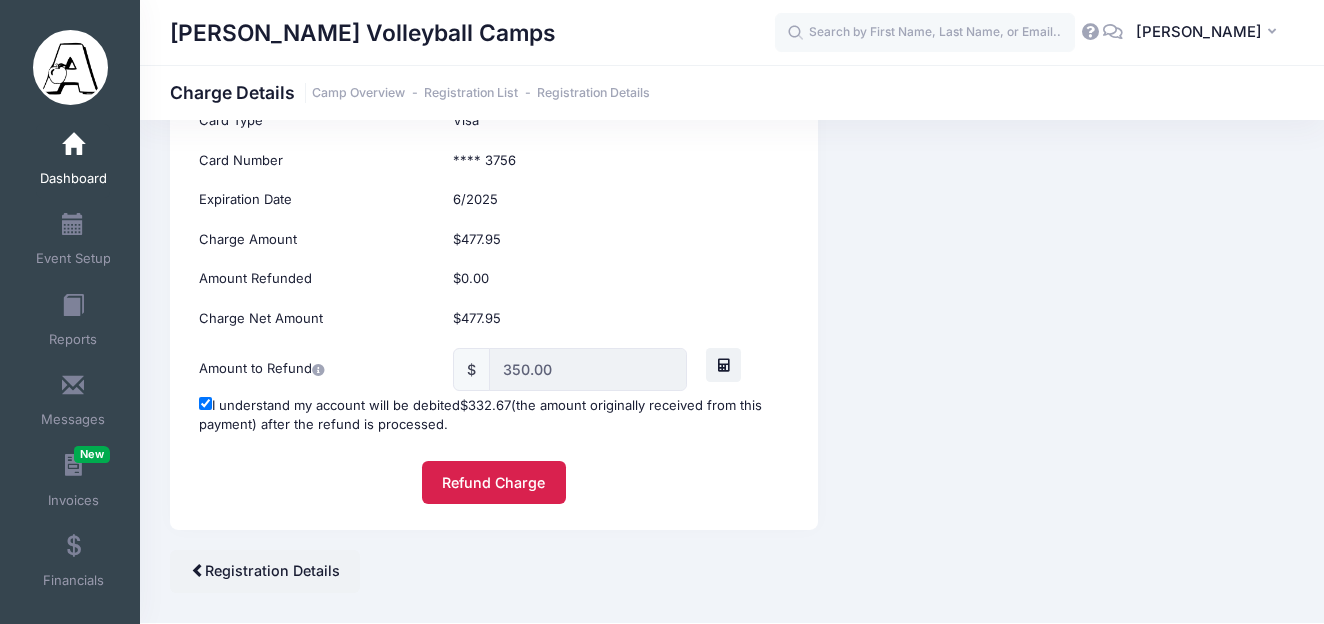 click on "Refund Charge" at bounding box center (494, 482) 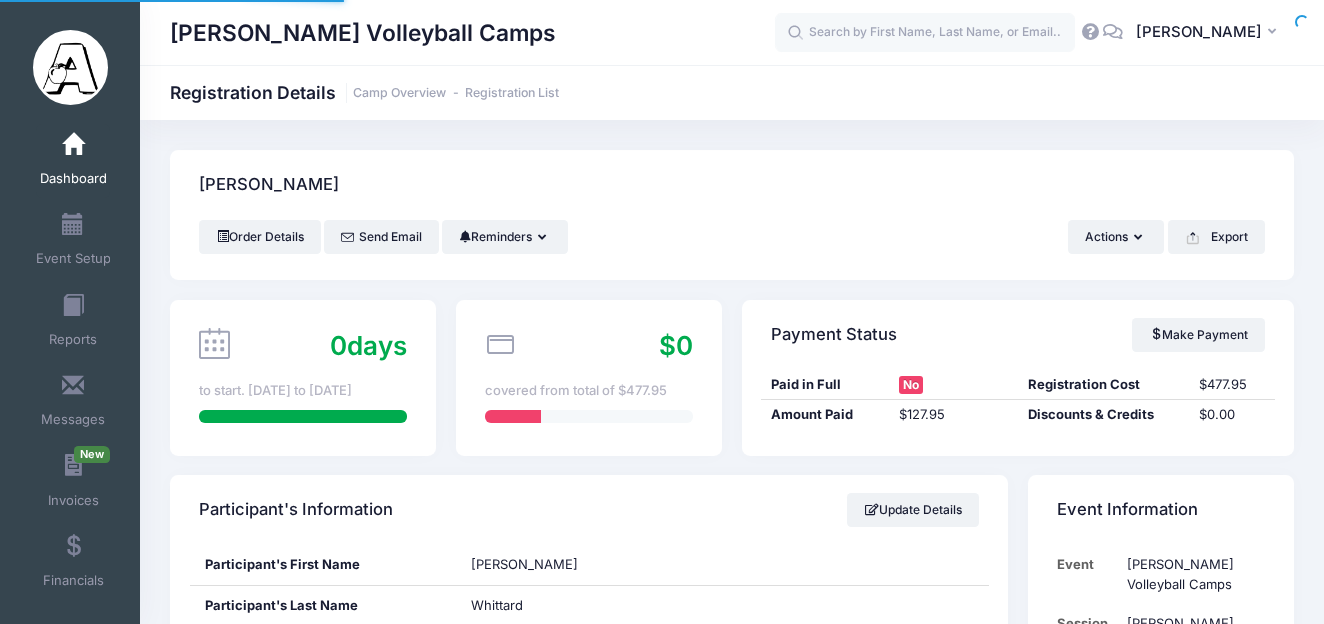scroll, scrollTop: 0, scrollLeft: 0, axis: both 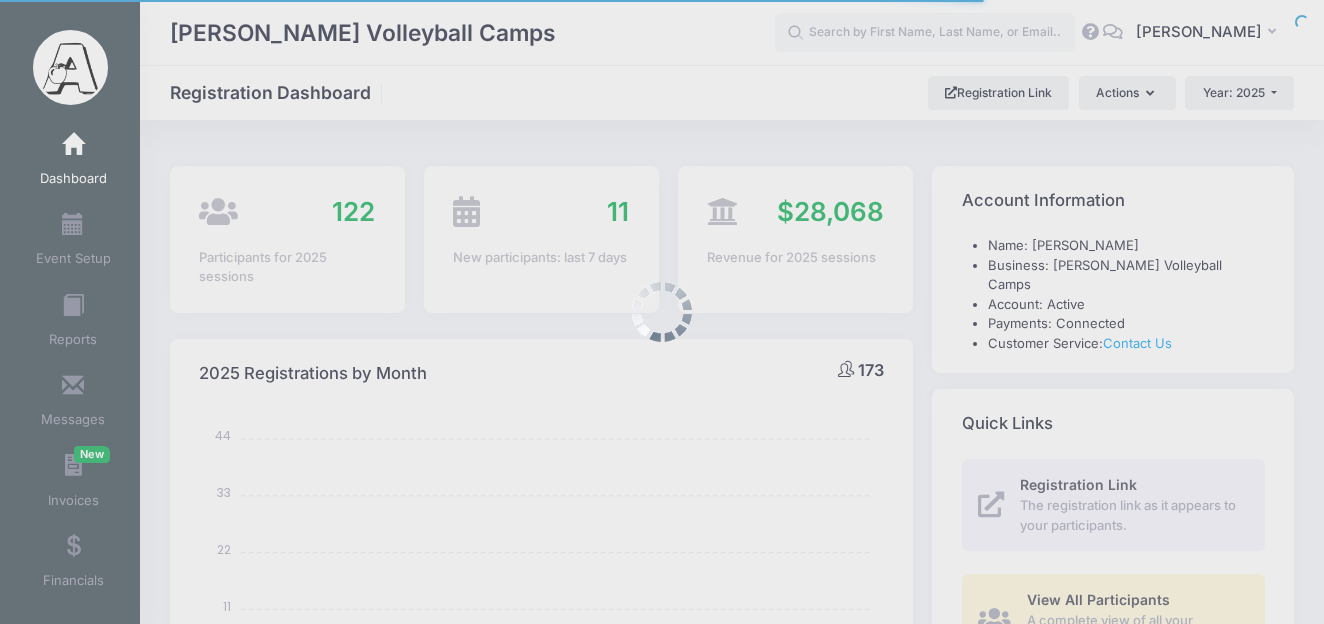 select 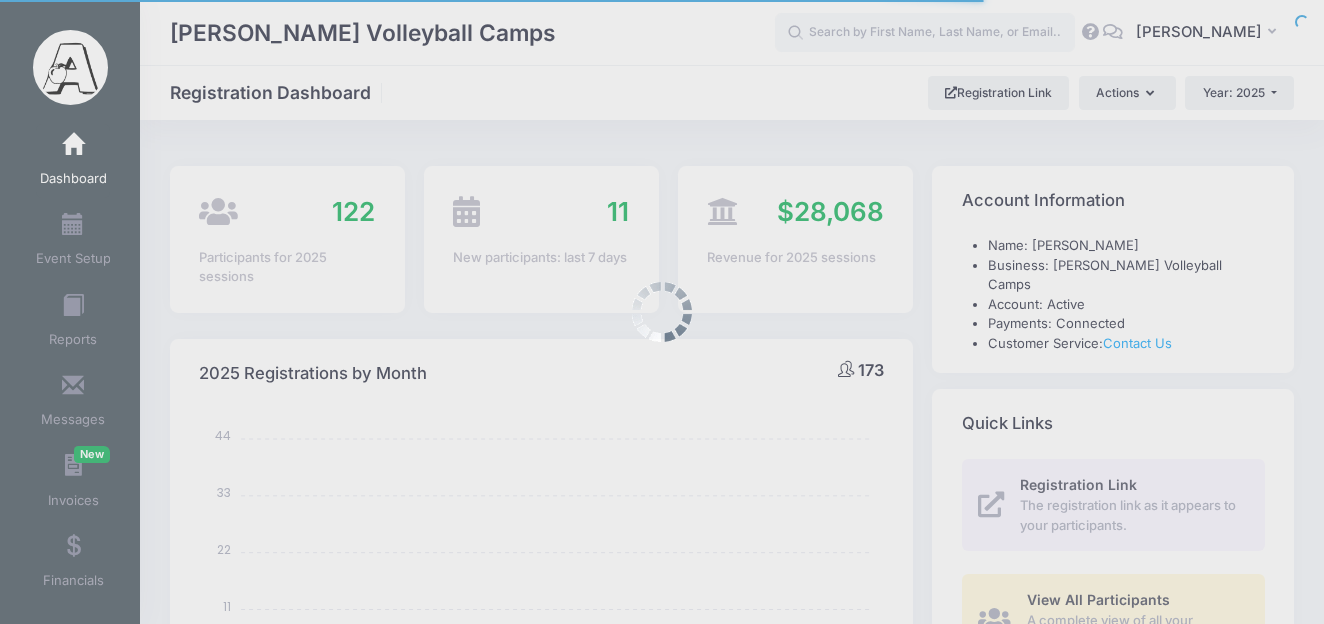 scroll, scrollTop: 0, scrollLeft: 0, axis: both 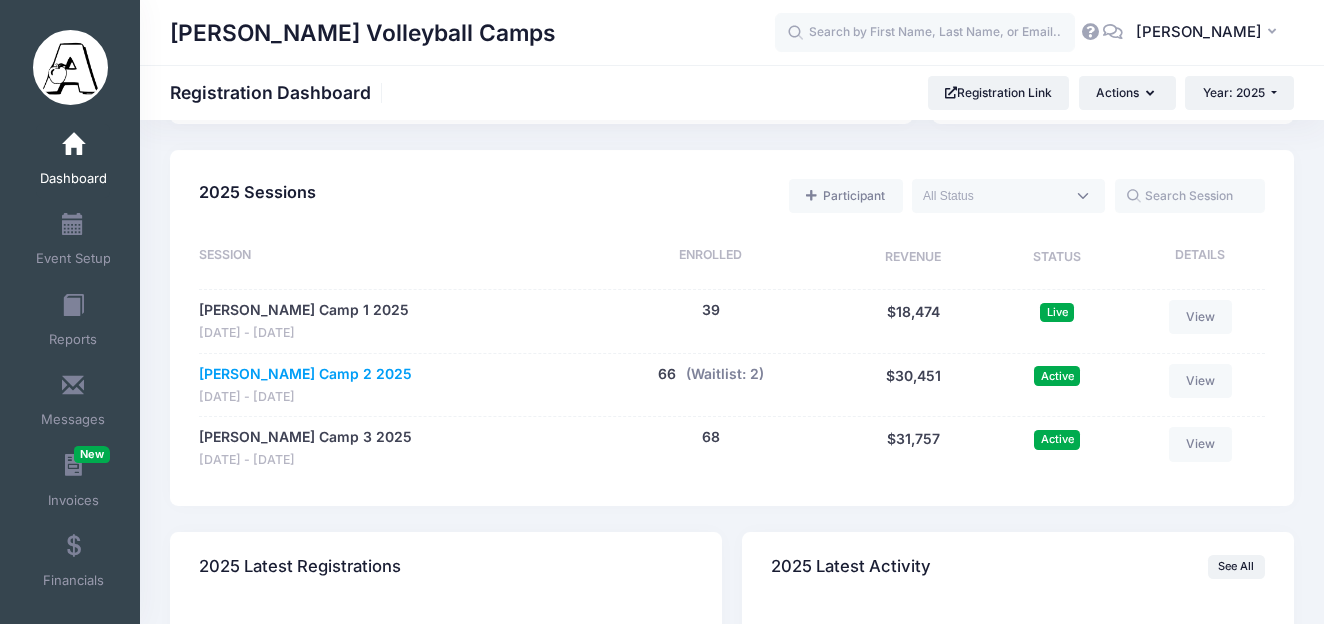 click on "[PERSON_NAME]  Camp 2 2025" at bounding box center (305, 374) 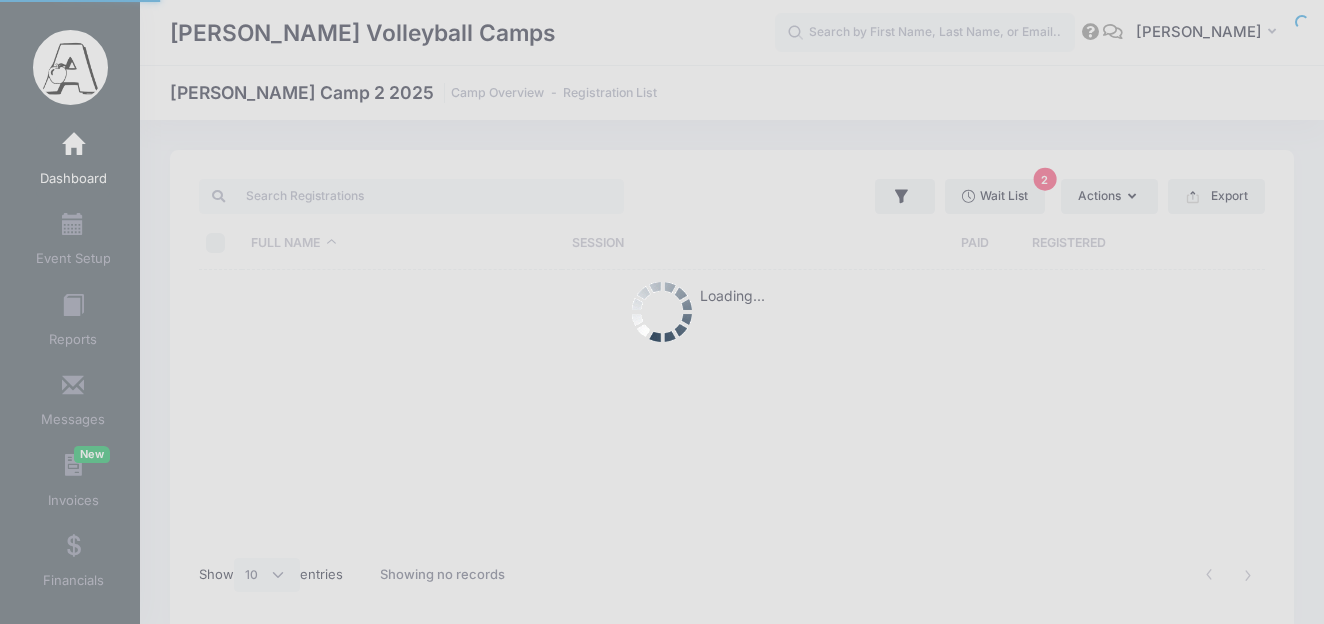 select on "10" 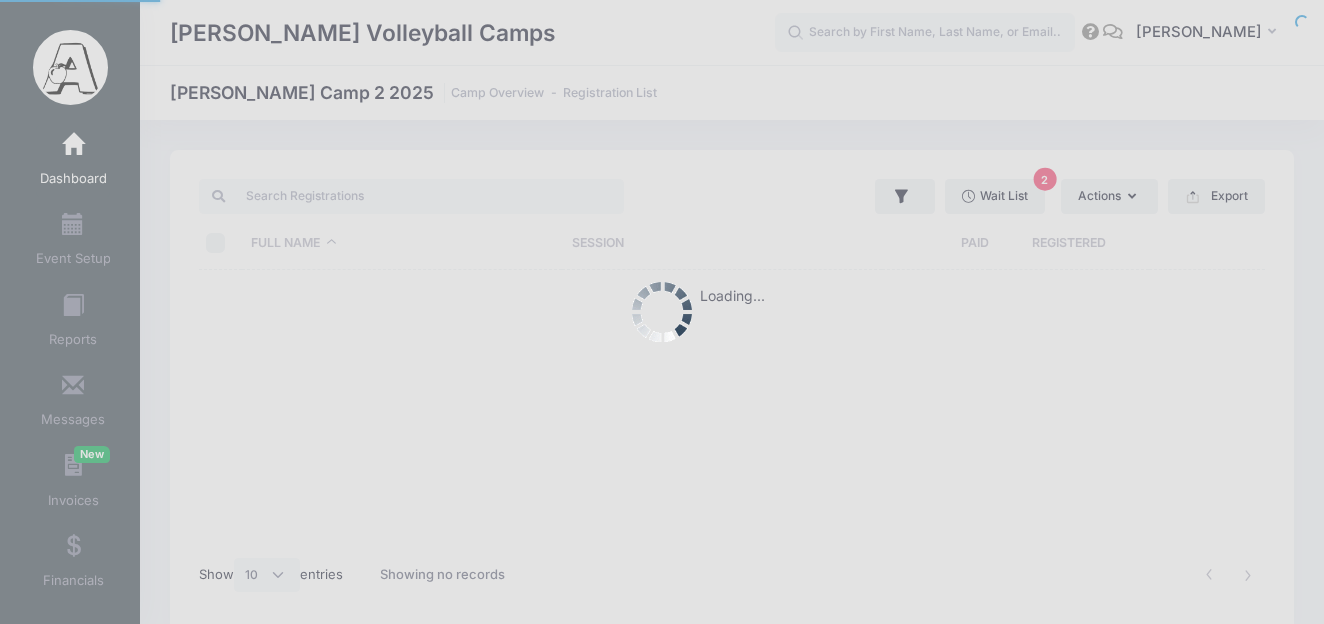 scroll, scrollTop: 0, scrollLeft: 0, axis: both 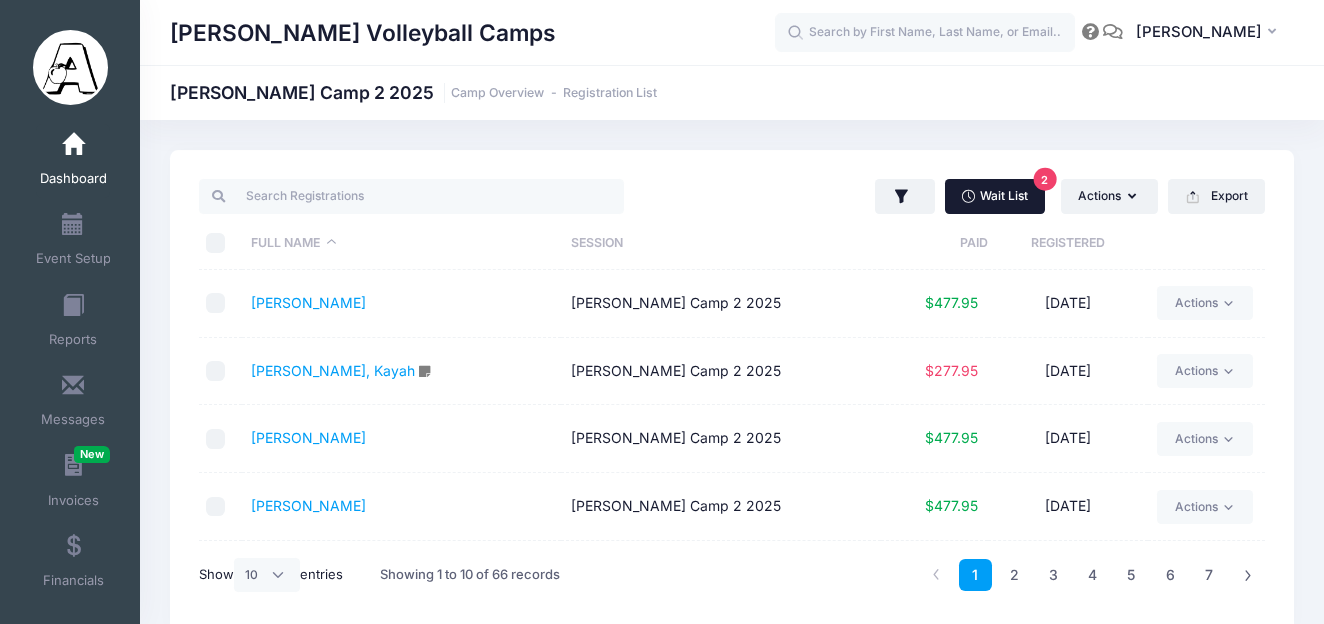 click on "Wait List
2" at bounding box center [995, 196] 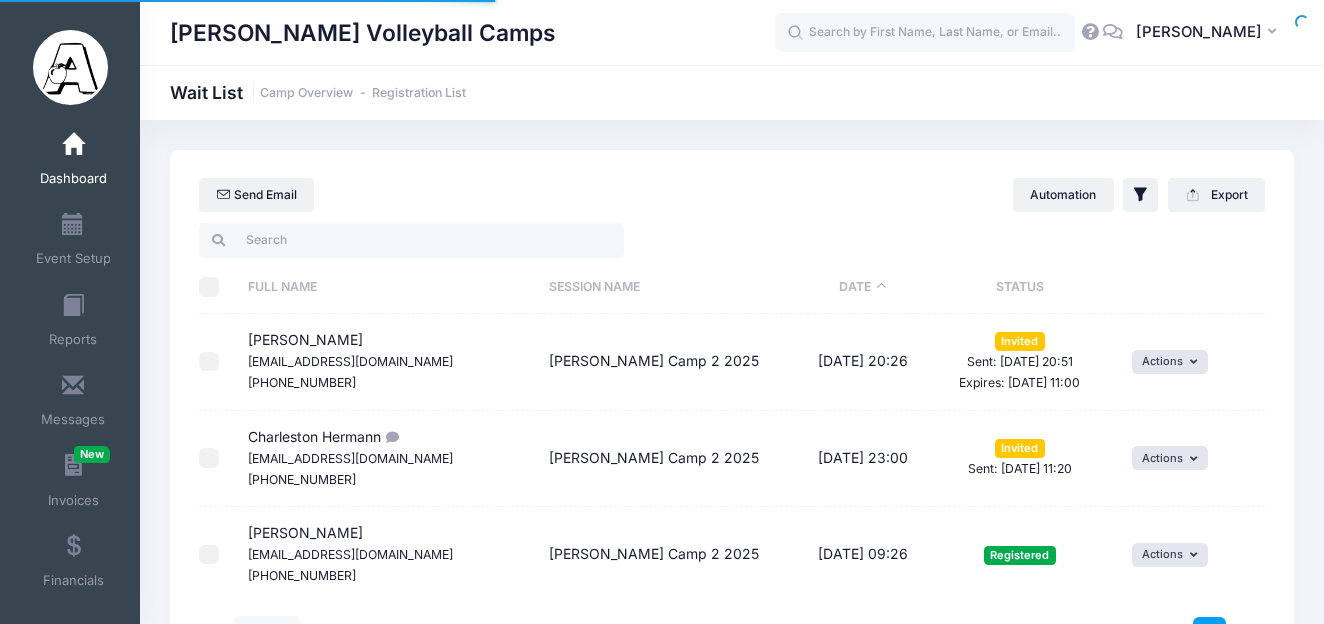 select on "50" 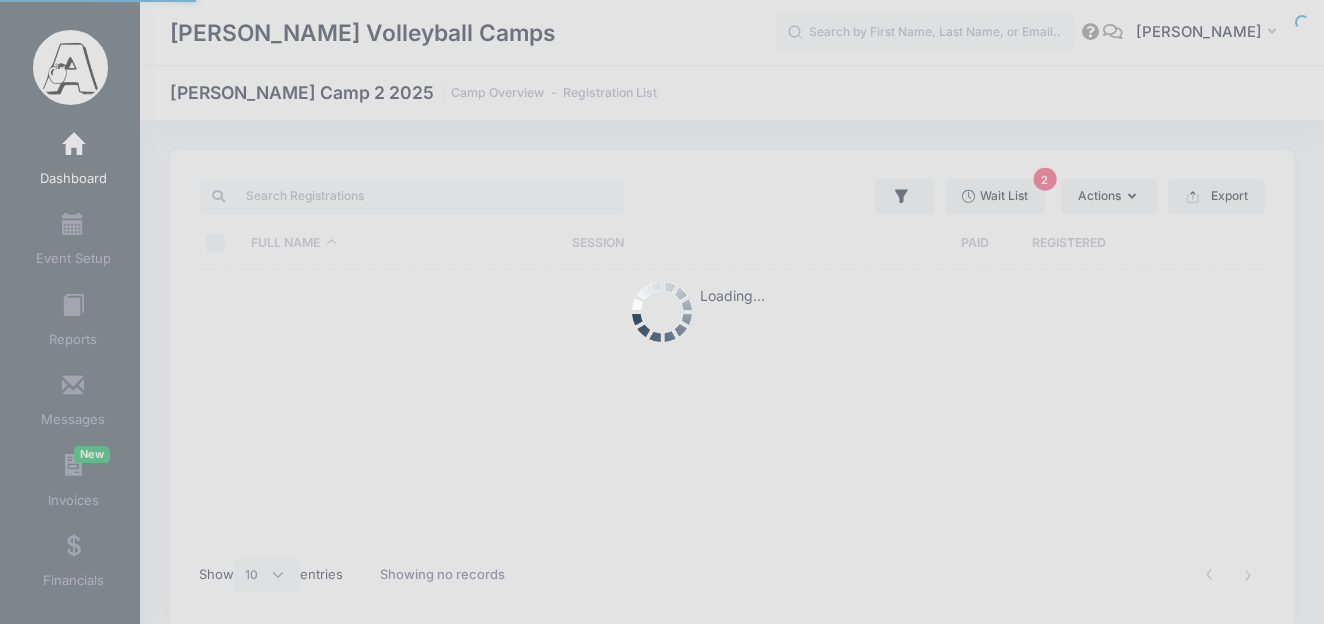 select on "10" 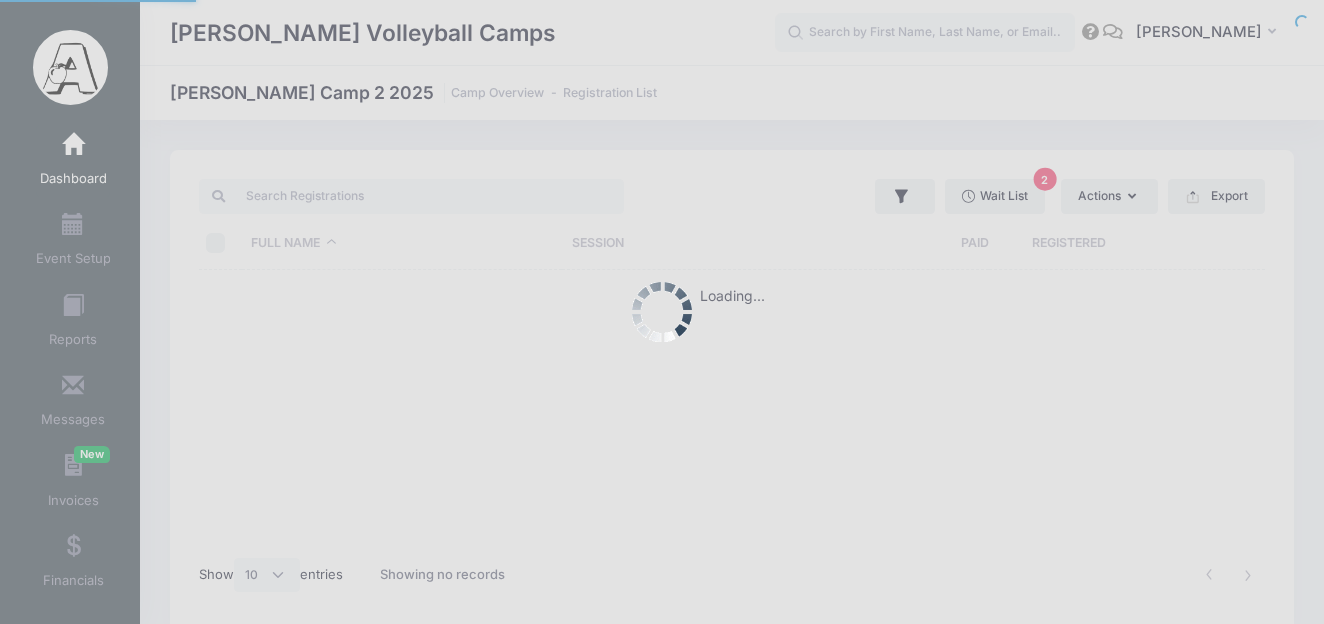 scroll, scrollTop: 0, scrollLeft: 0, axis: both 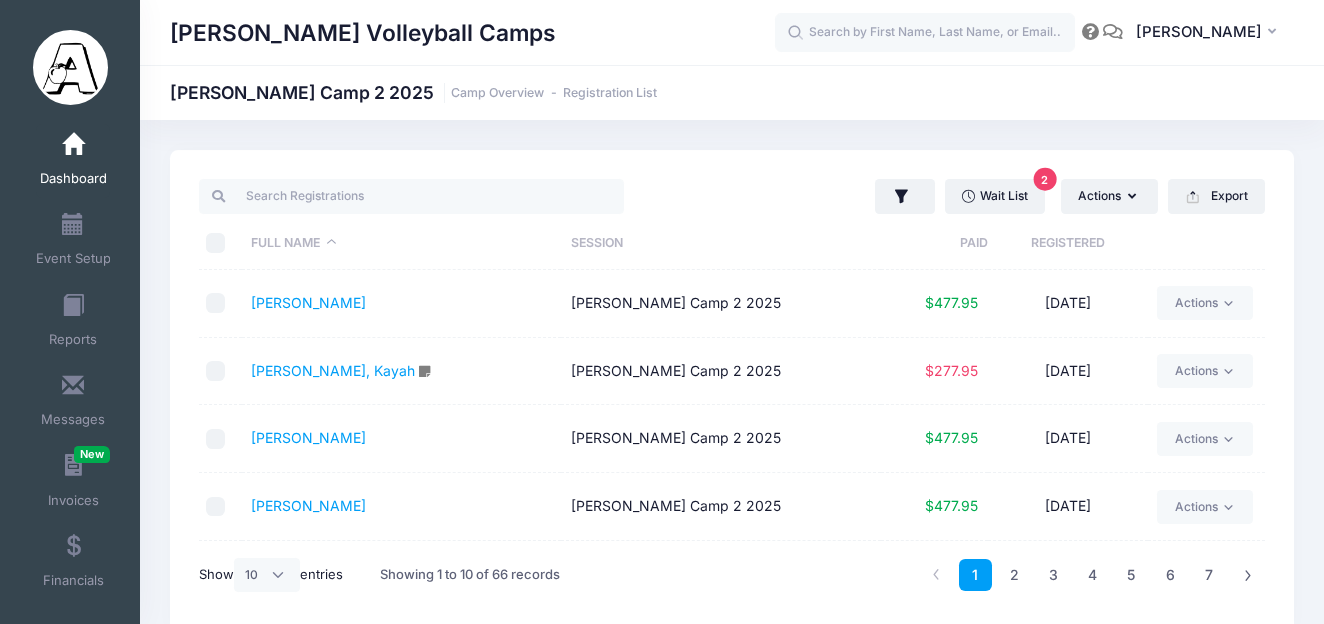 click on "Paid" at bounding box center (934, 243) 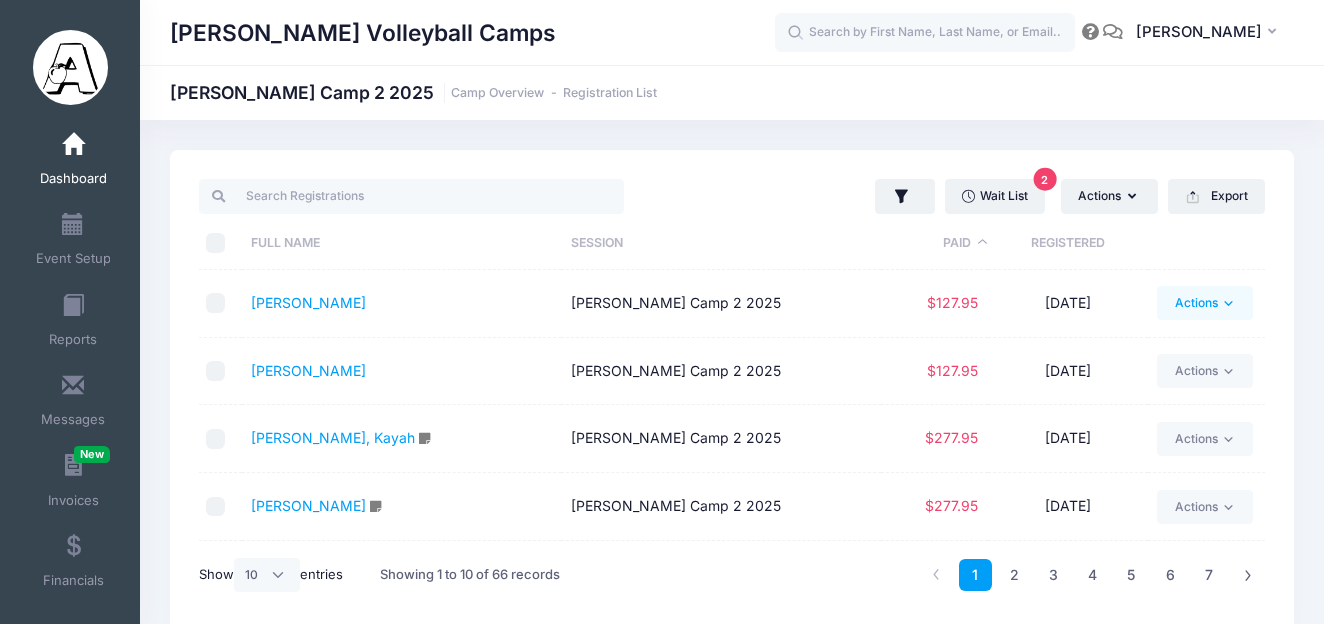 click 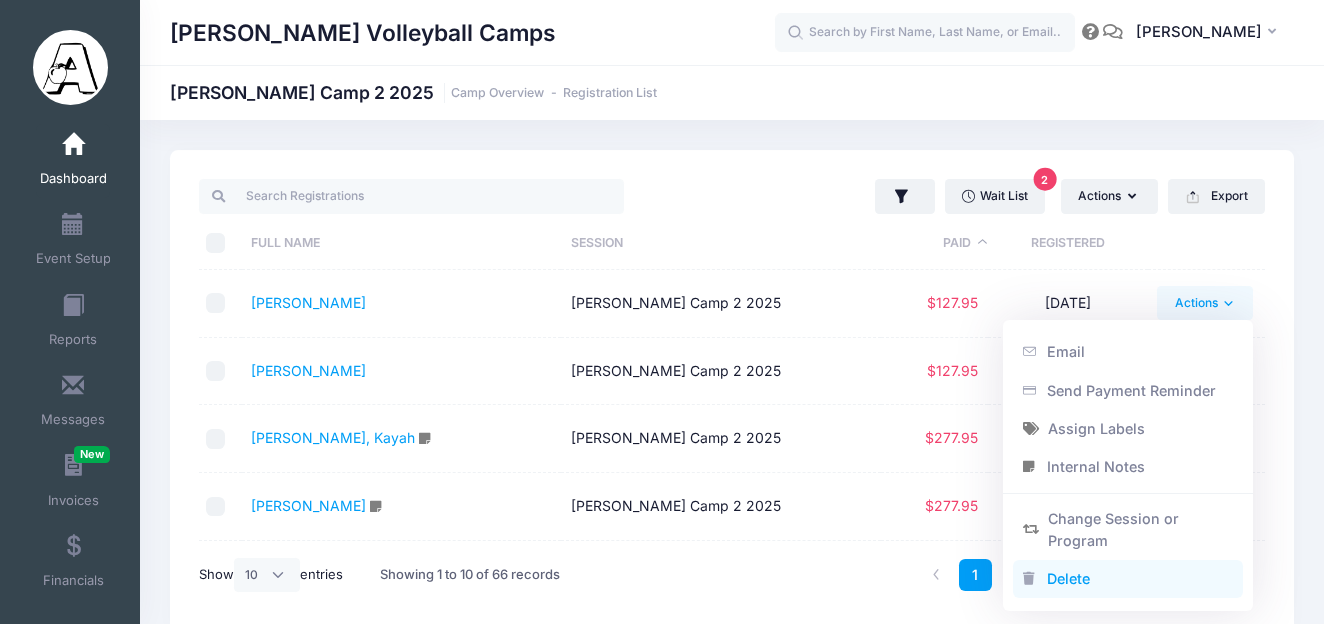 click on "Delete" at bounding box center (1128, 579) 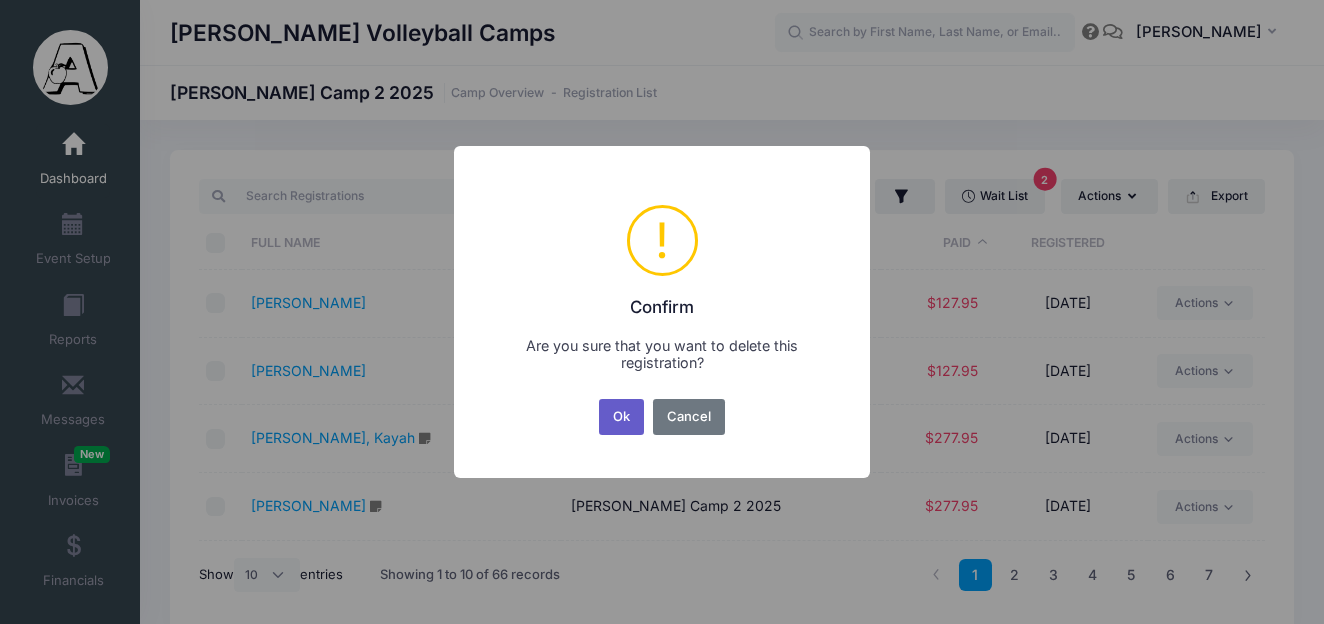 click on "Ok" at bounding box center [622, 417] 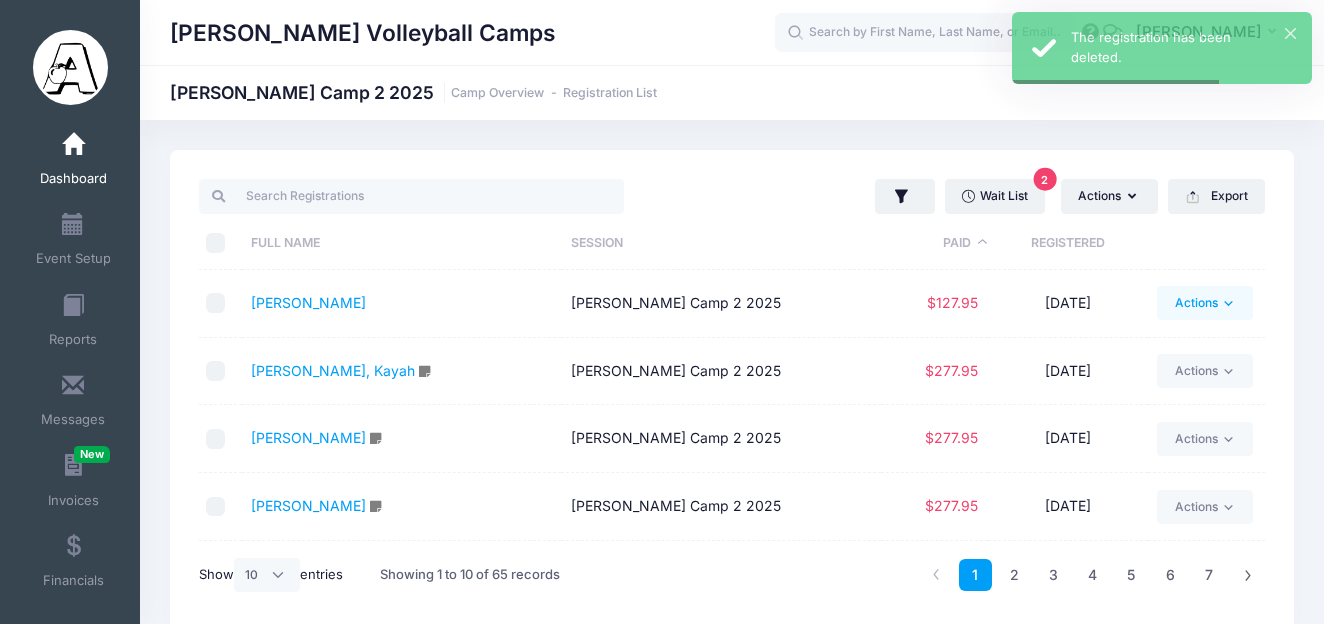 click on "Actions" at bounding box center (1204, 303) 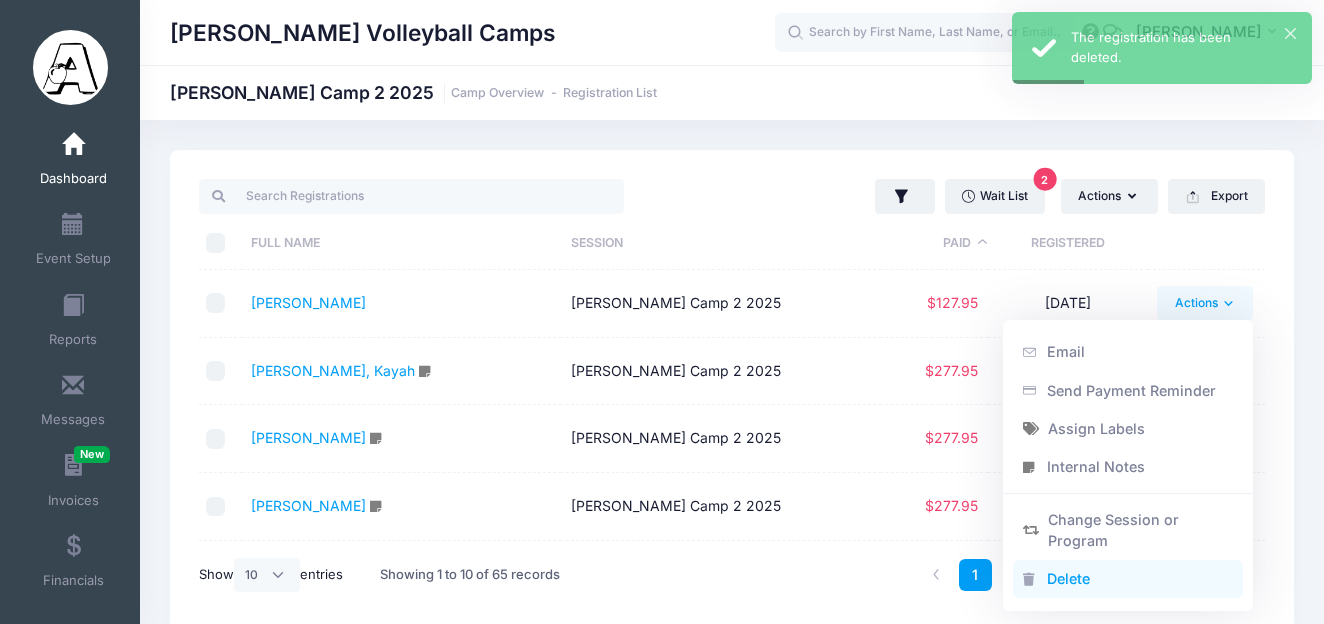 click on "Delete" at bounding box center [1128, 579] 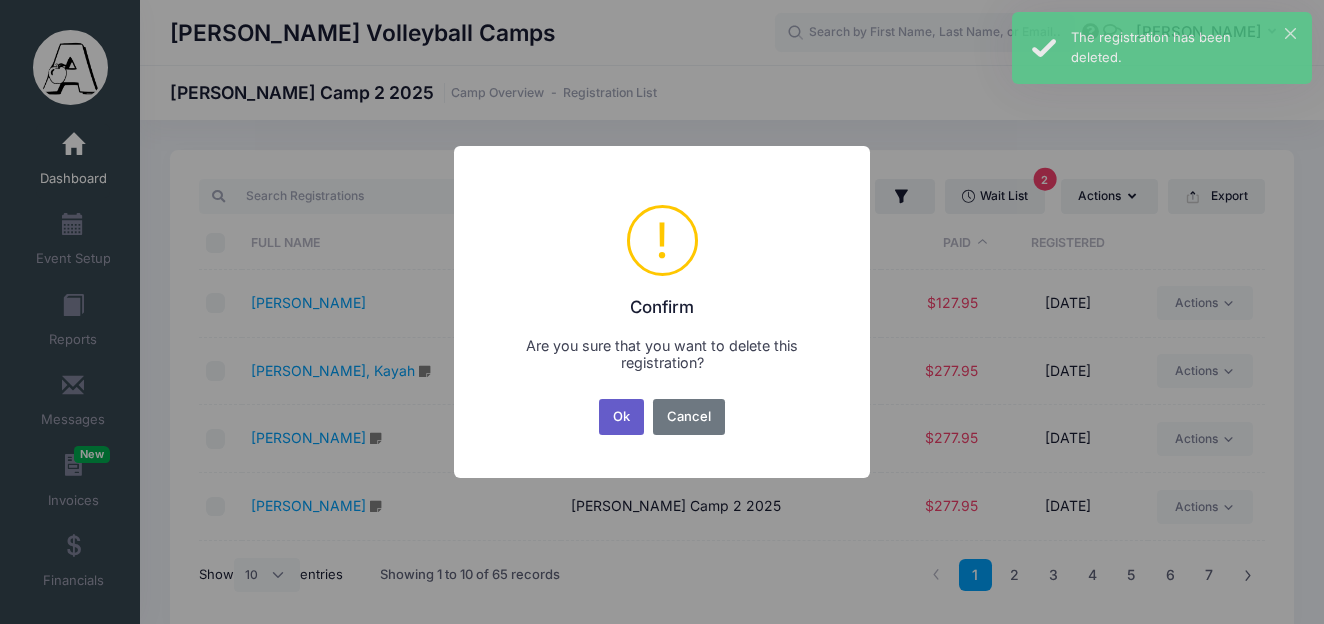 click on "Ok" at bounding box center (622, 417) 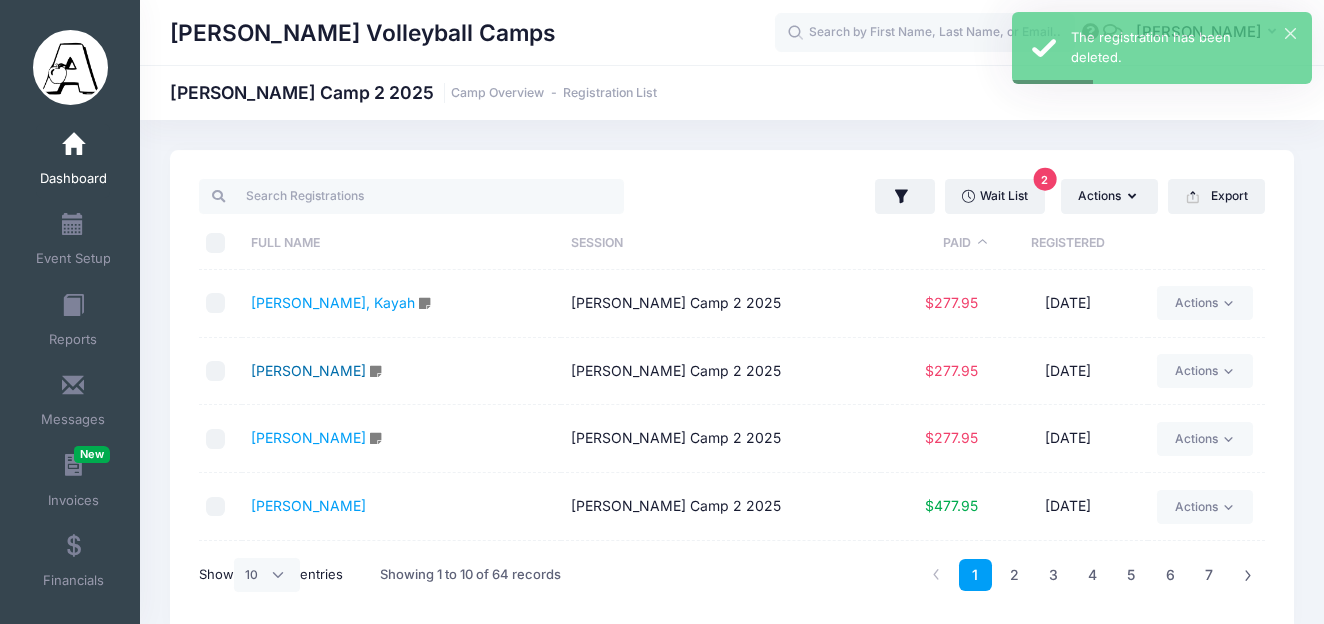 click on "[PERSON_NAME]" at bounding box center [308, 370] 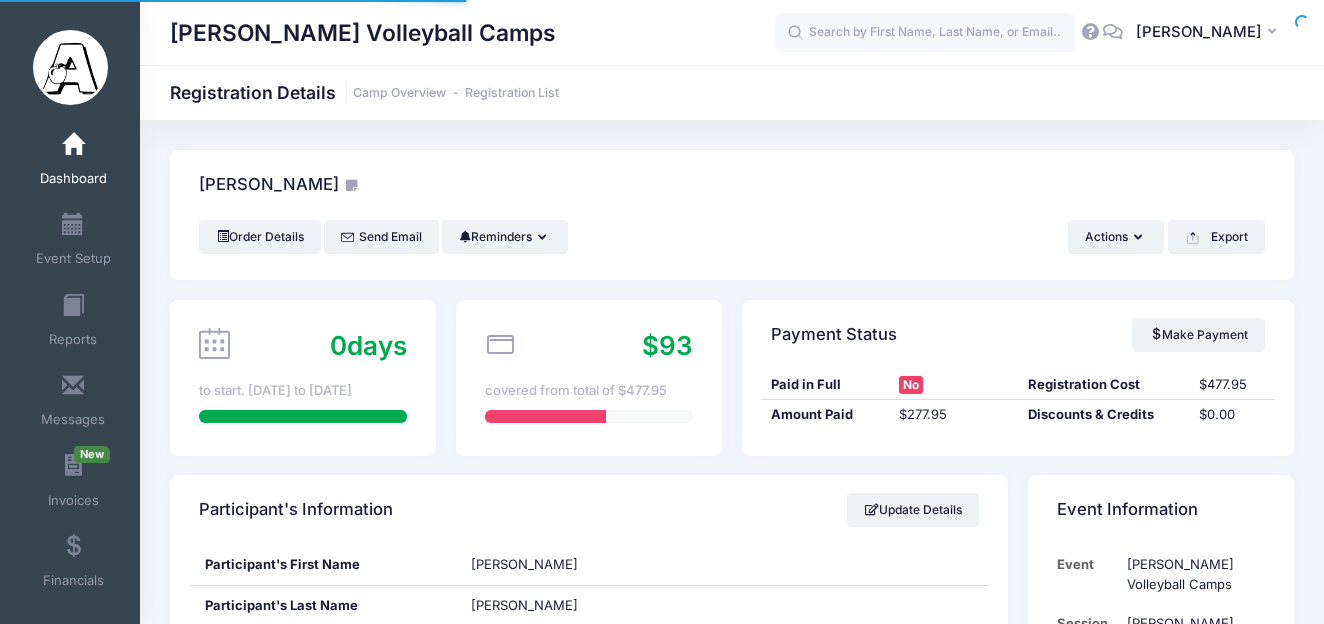 scroll, scrollTop: 0, scrollLeft: 0, axis: both 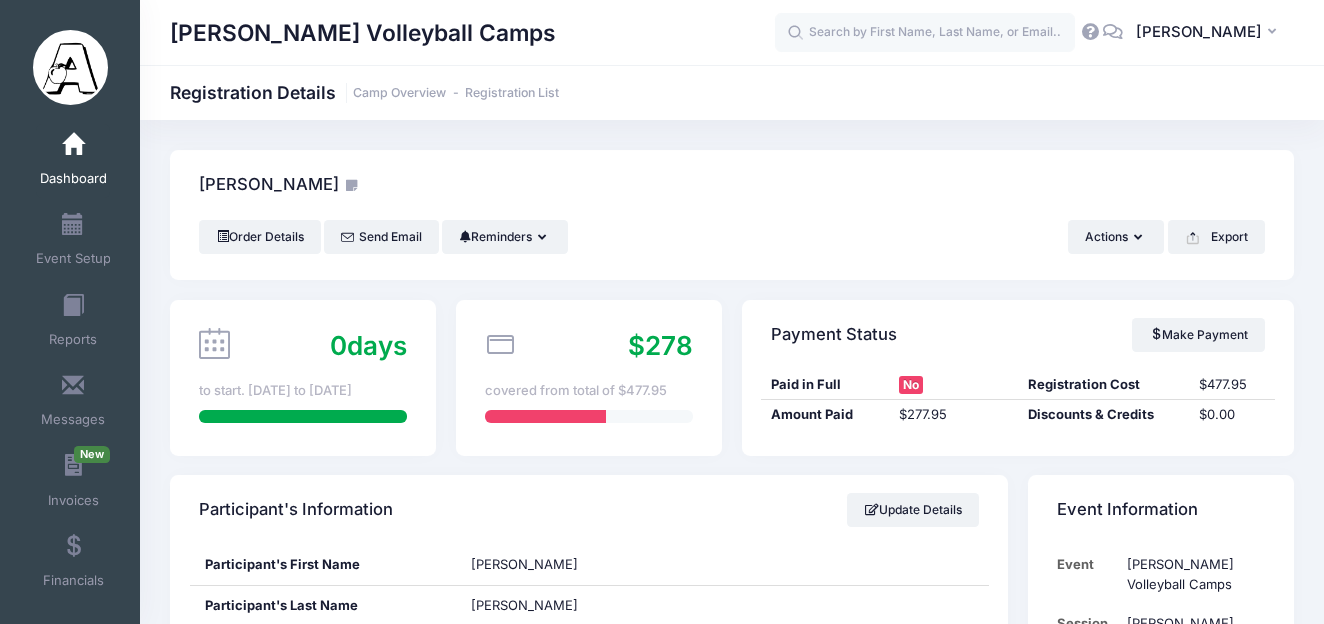 click on "[PERSON_NAME] Volleyball Camps
Registration Details
Camp Overview
Registration List" at bounding box center [732, 1446] 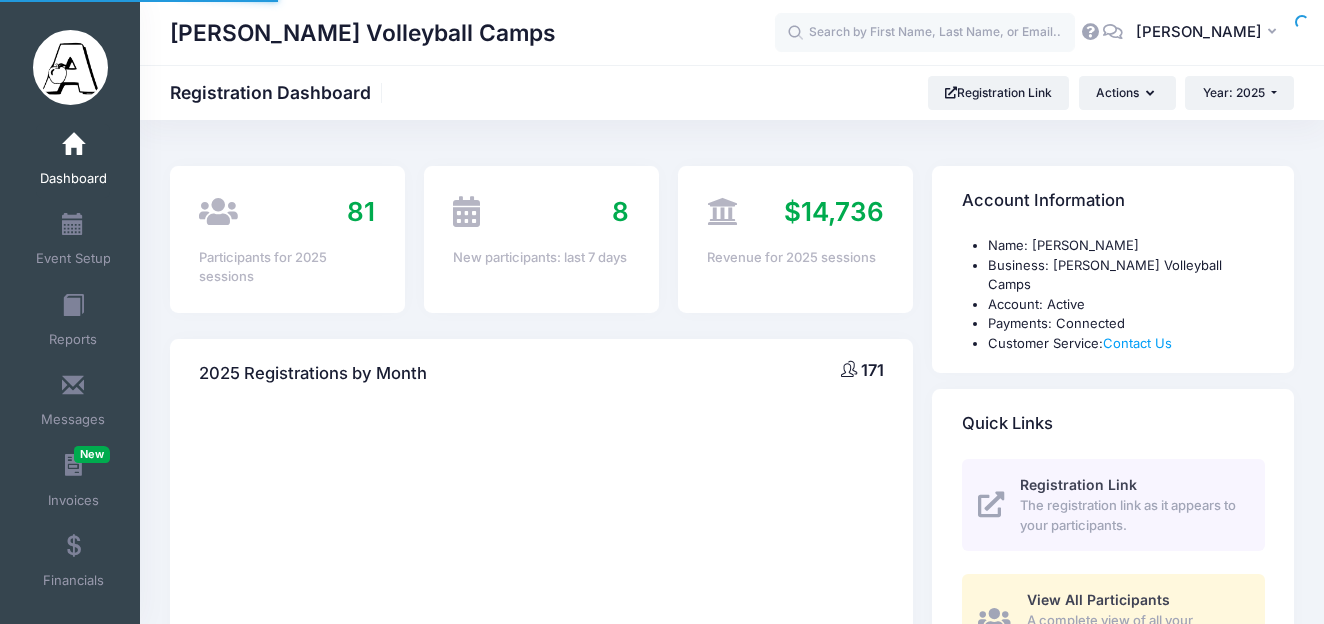 scroll, scrollTop: 0, scrollLeft: 0, axis: both 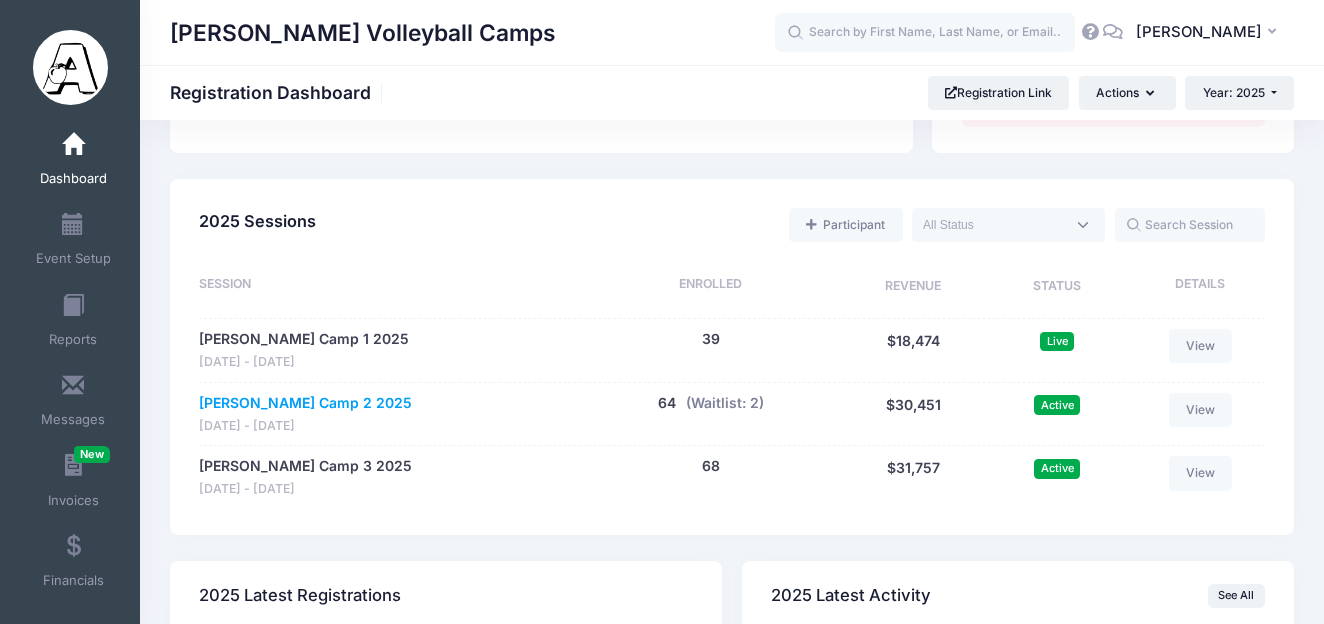 click on "[PERSON_NAME]  Camp 2 2025" at bounding box center (305, 403) 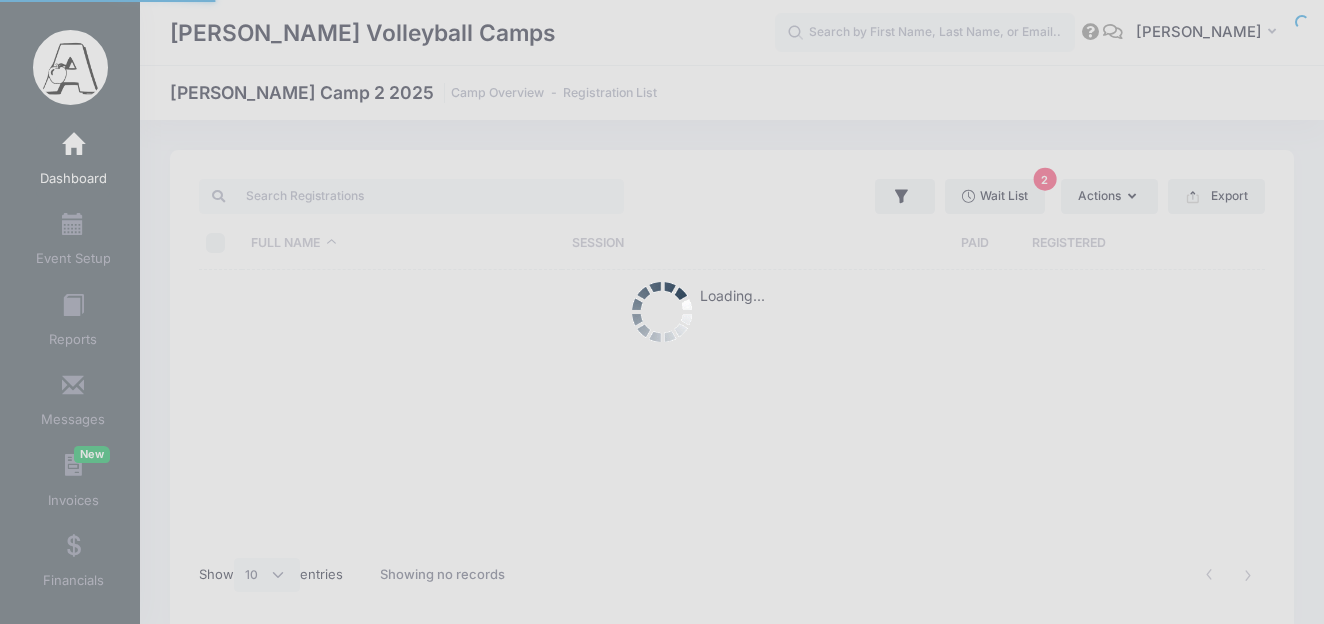 select on "10" 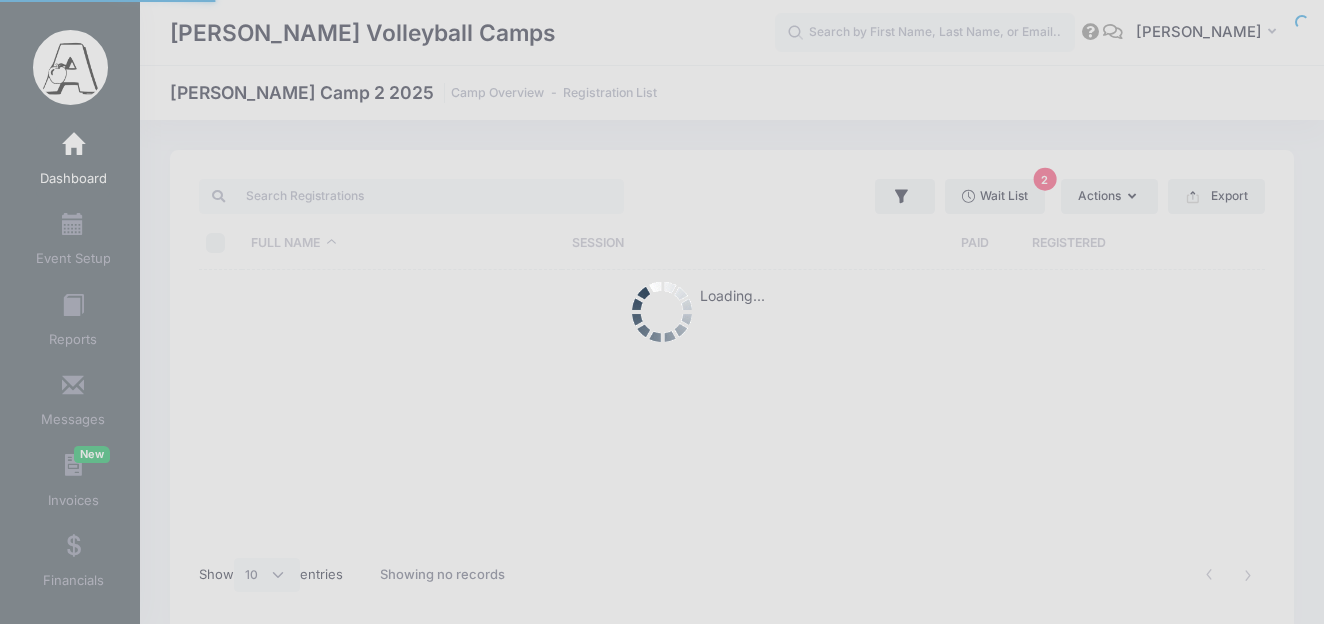 scroll, scrollTop: 0, scrollLeft: 0, axis: both 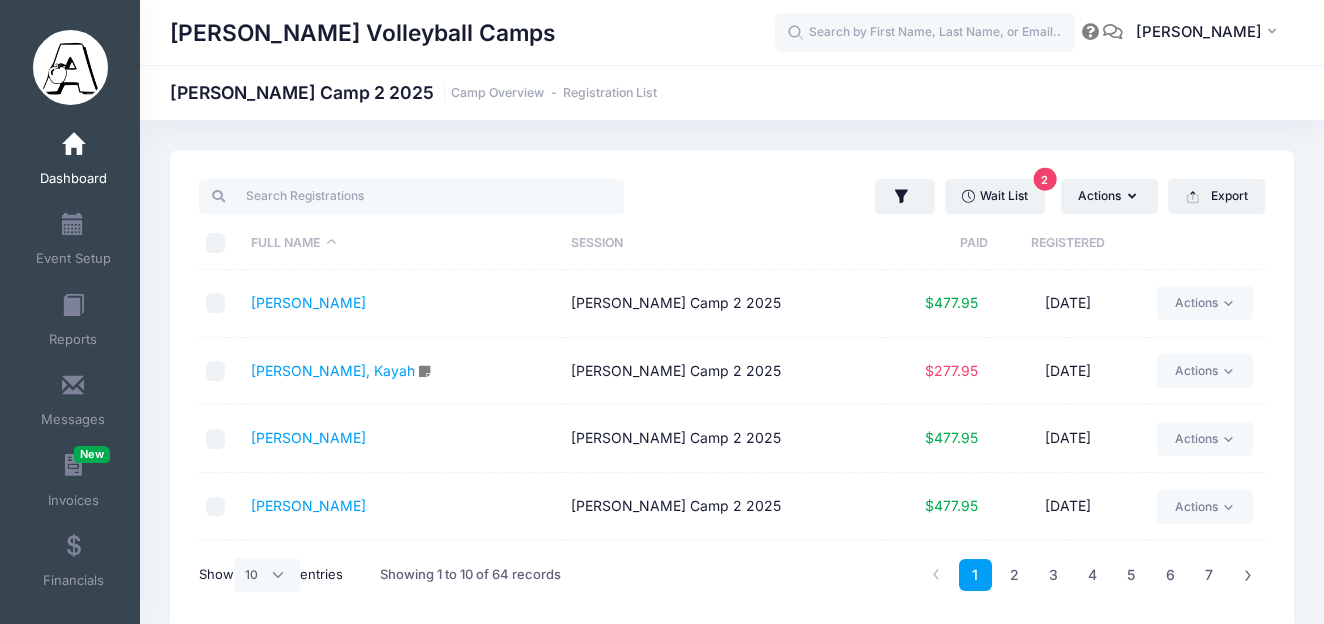 click on "Paid" at bounding box center (934, 243) 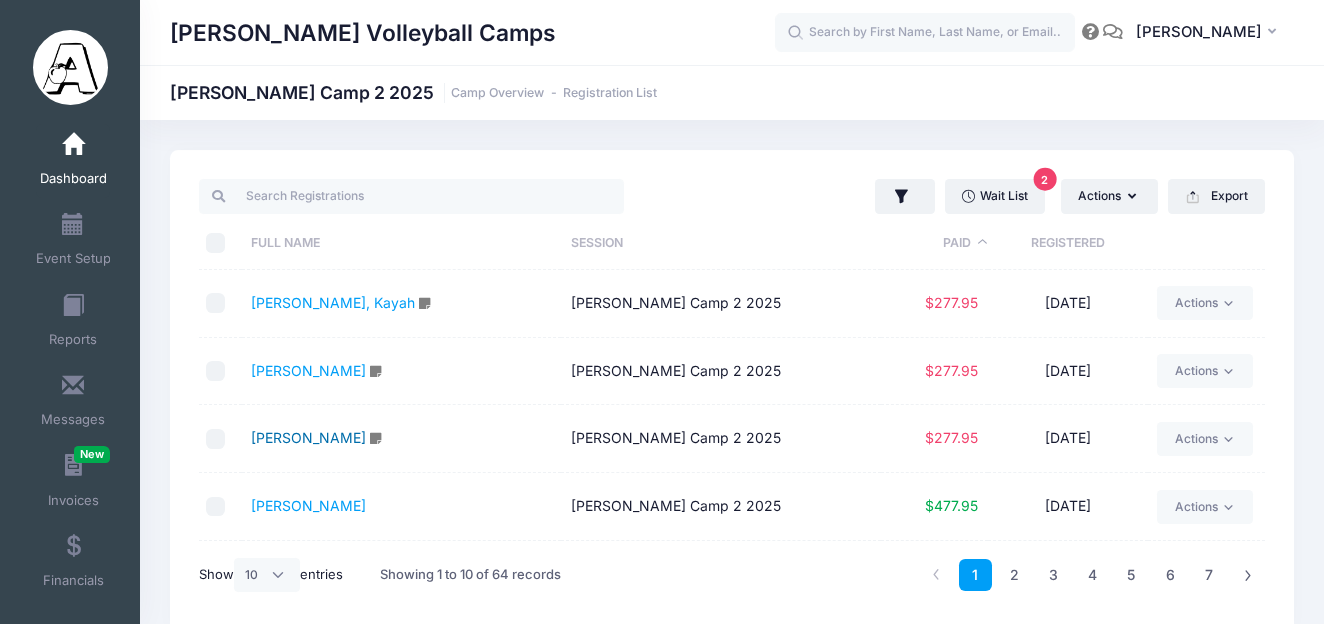 click on "[PERSON_NAME]" at bounding box center (308, 437) 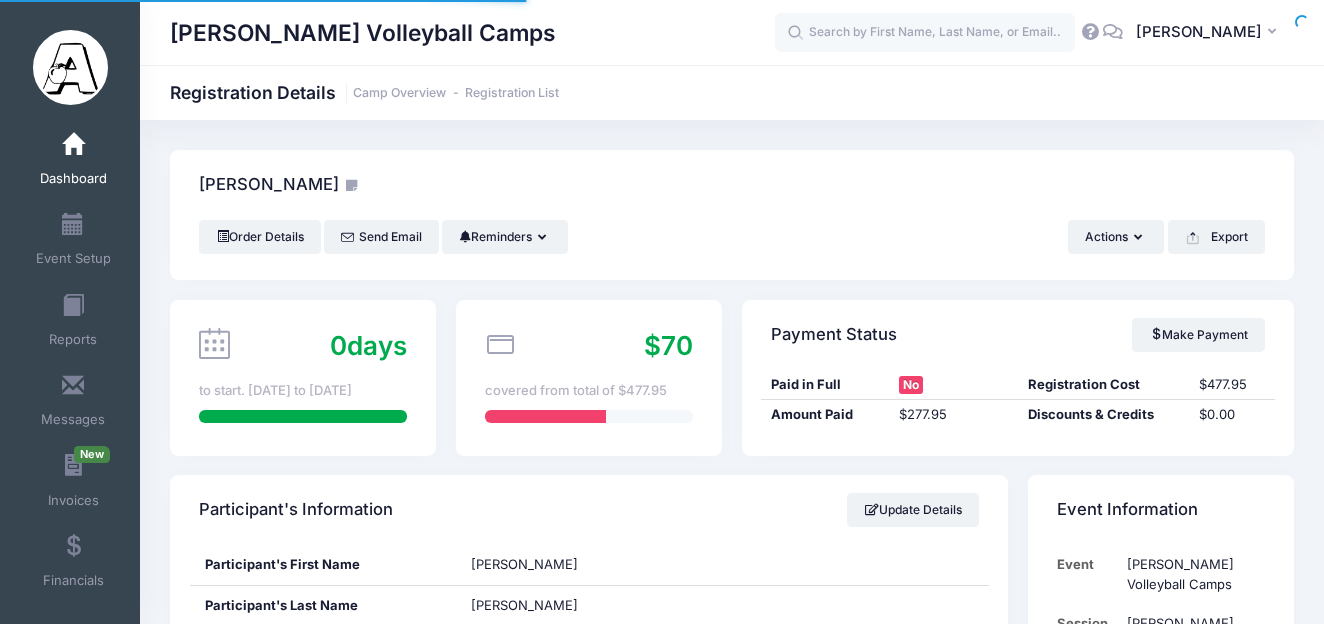scroll, scrollTop: 0, scrollLeft: 0, axis: both 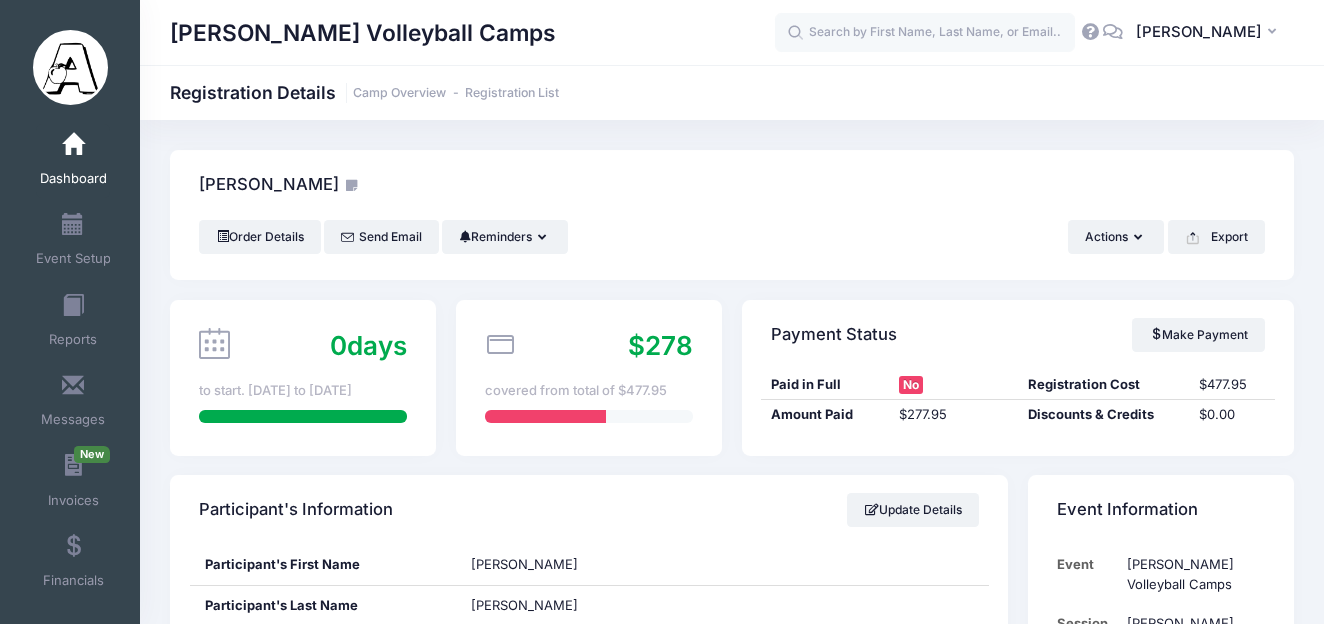 click at bounding box center [73, 145] 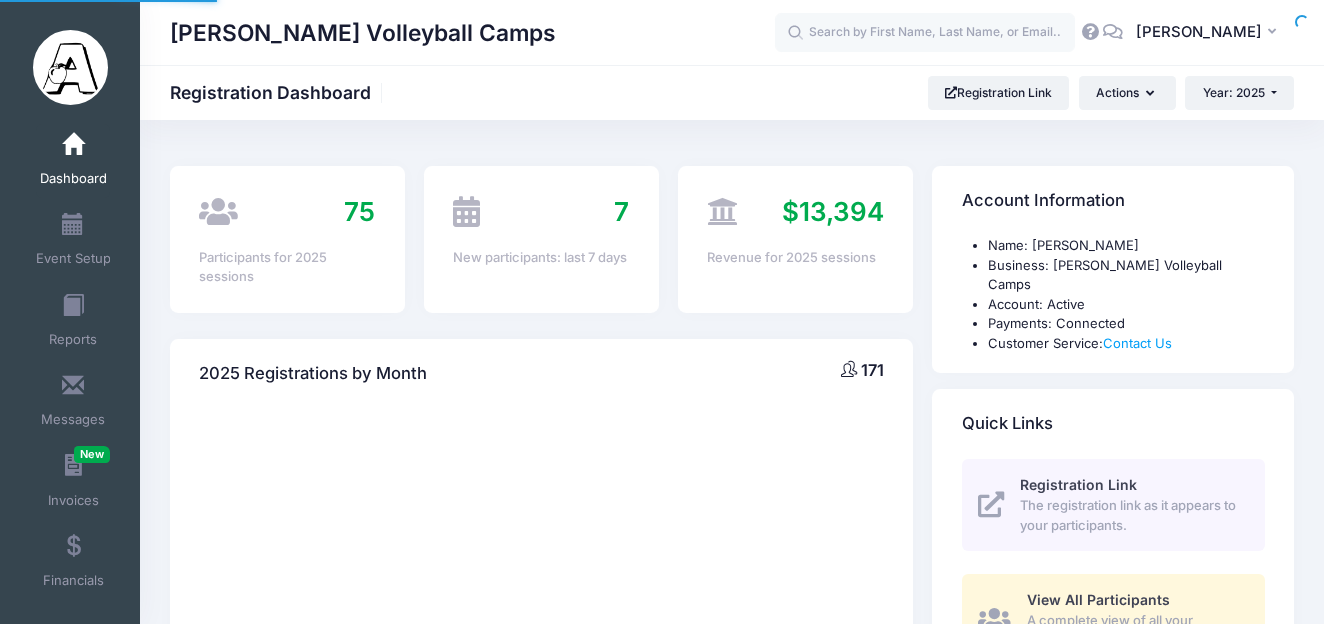scroll, scrollTop: 0, scrollLeft: 0, axis: both 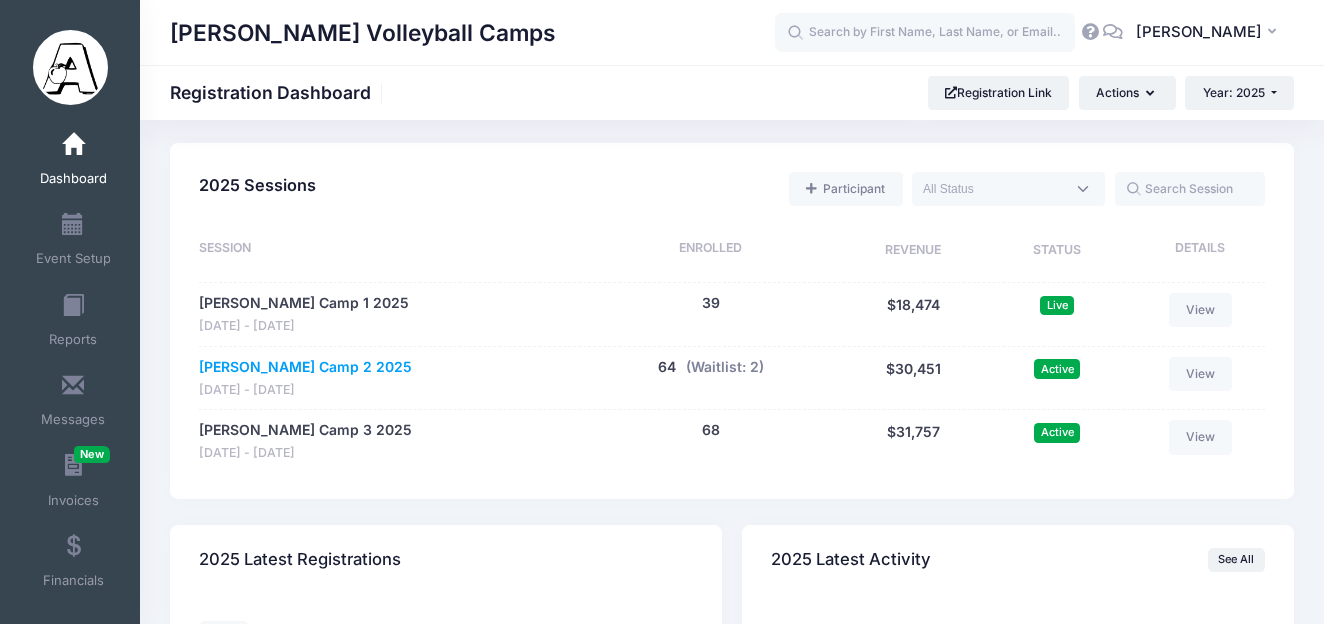 click on "[PERSON_NAME]  Camp 2 2025" at bounding box center [305, 367] 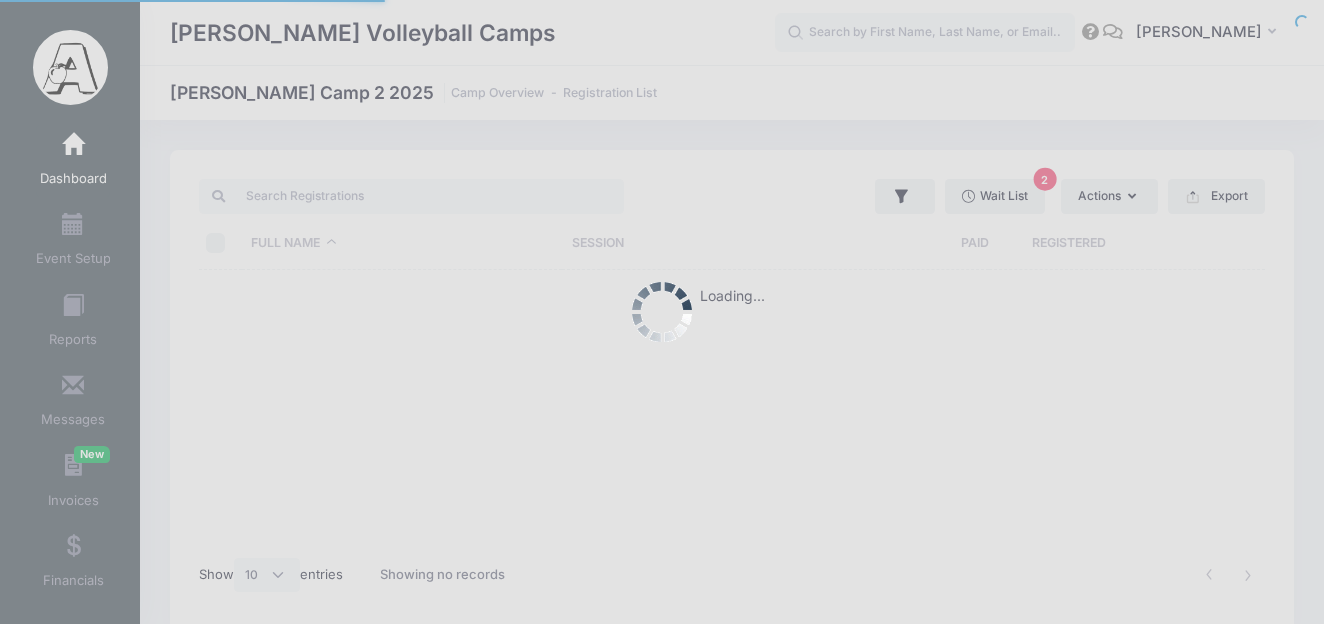 select on "10" 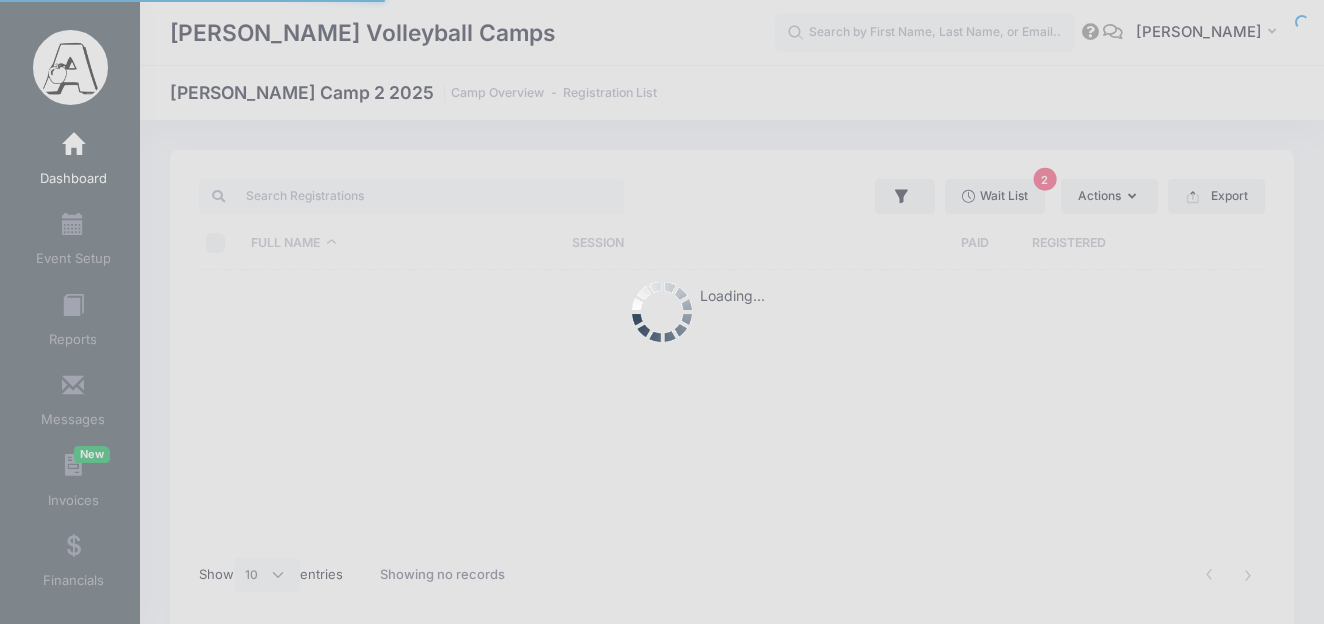 scroll, scrollTop: 0, scrollLeft: 0, axis: both 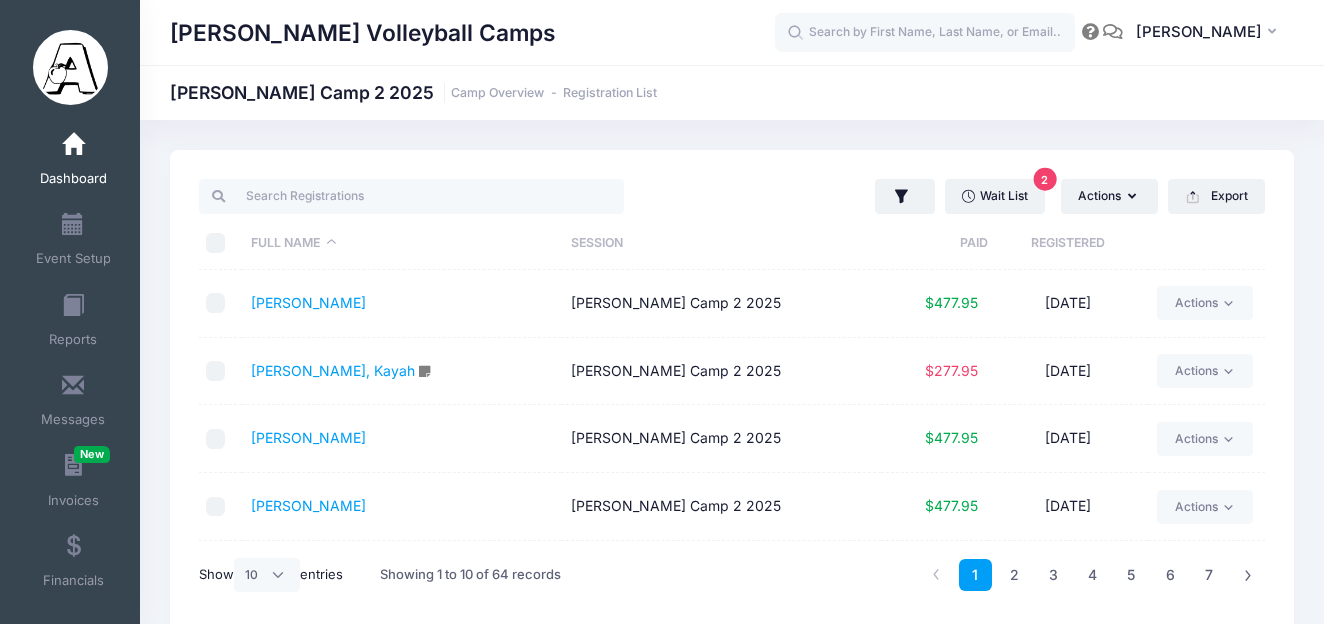 click on "Paid" at bounding box center (934, 243) 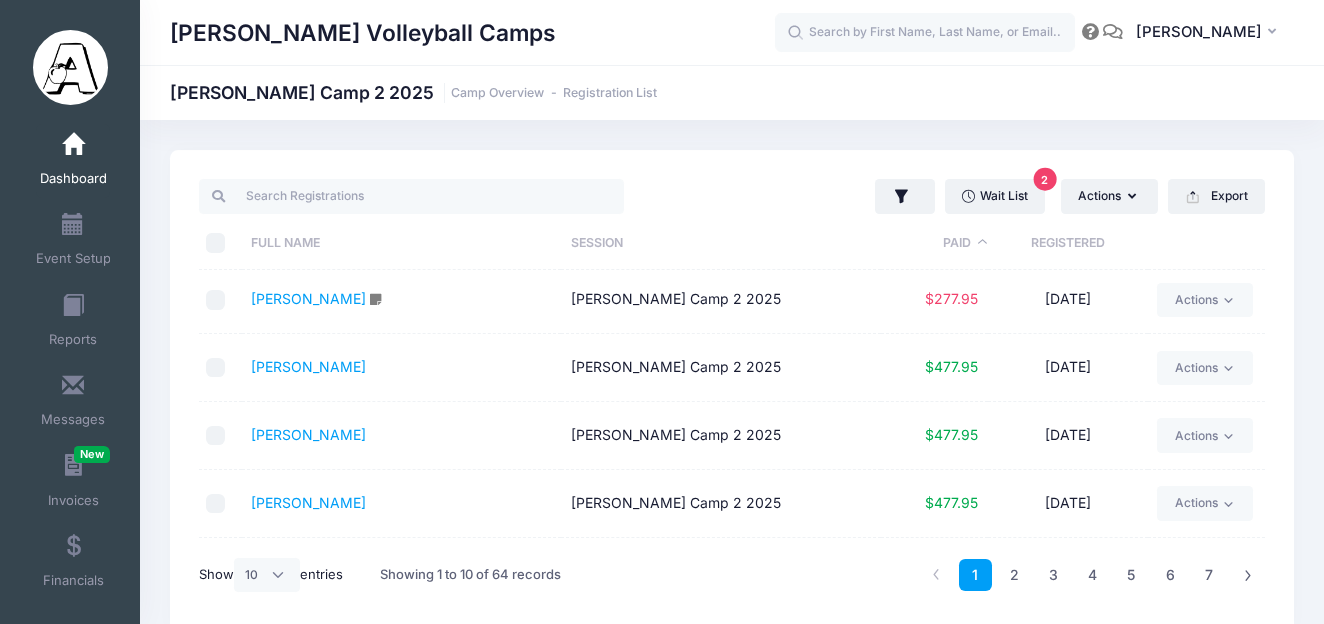 scroll, scrollTop: 0, scrollLeft: 0, axis: both 